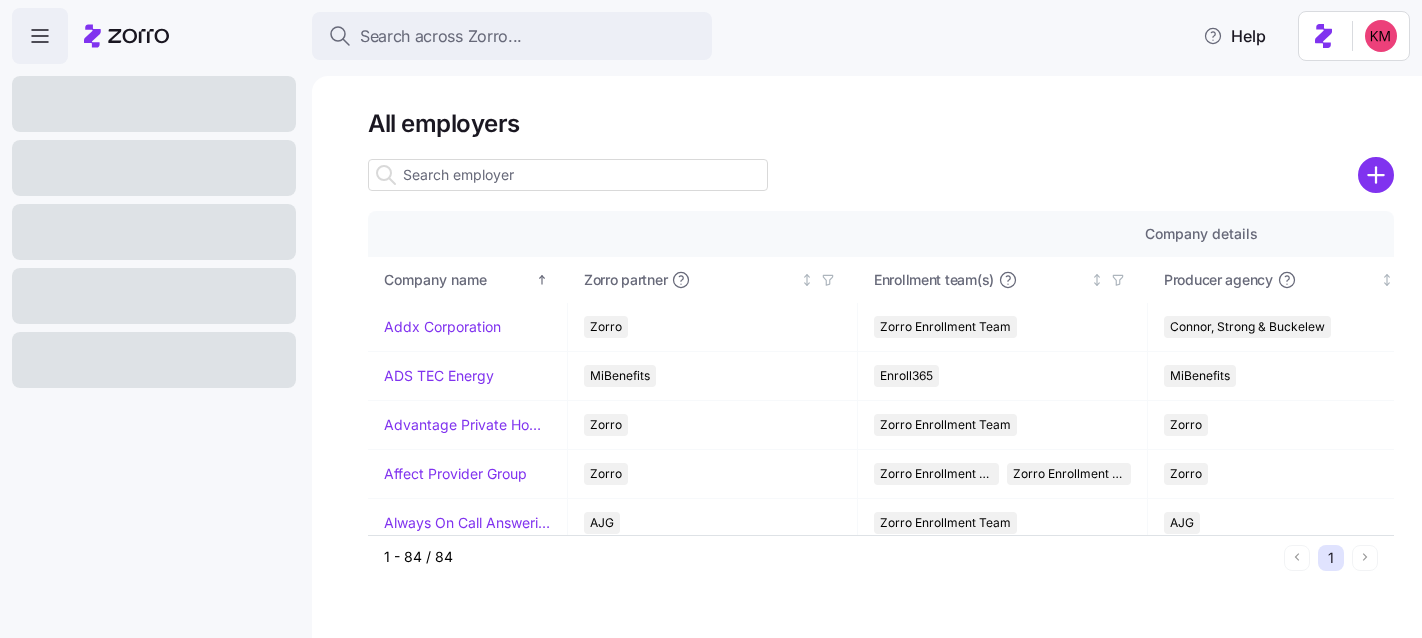scroll, scrollTop: 0, scrollLeft: 0, axis: both 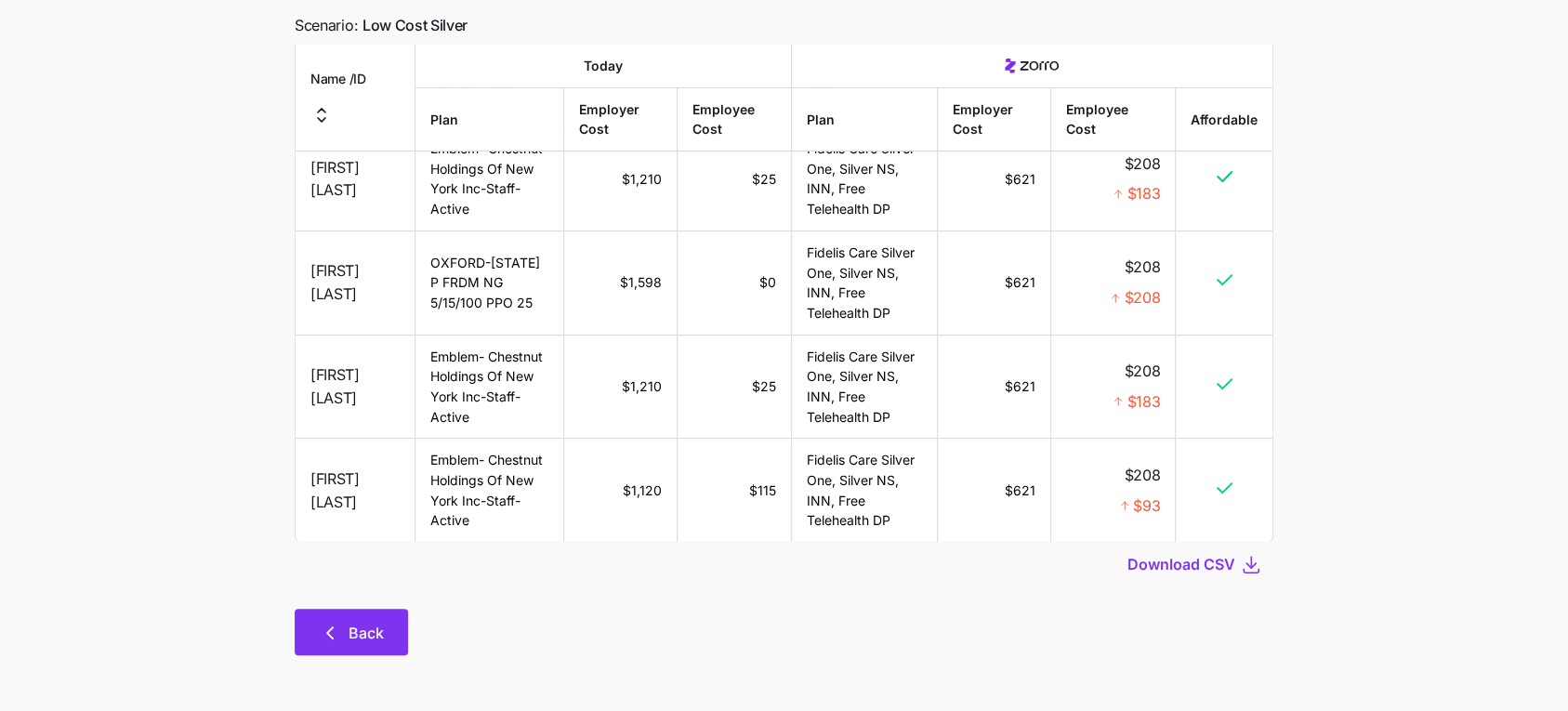 click 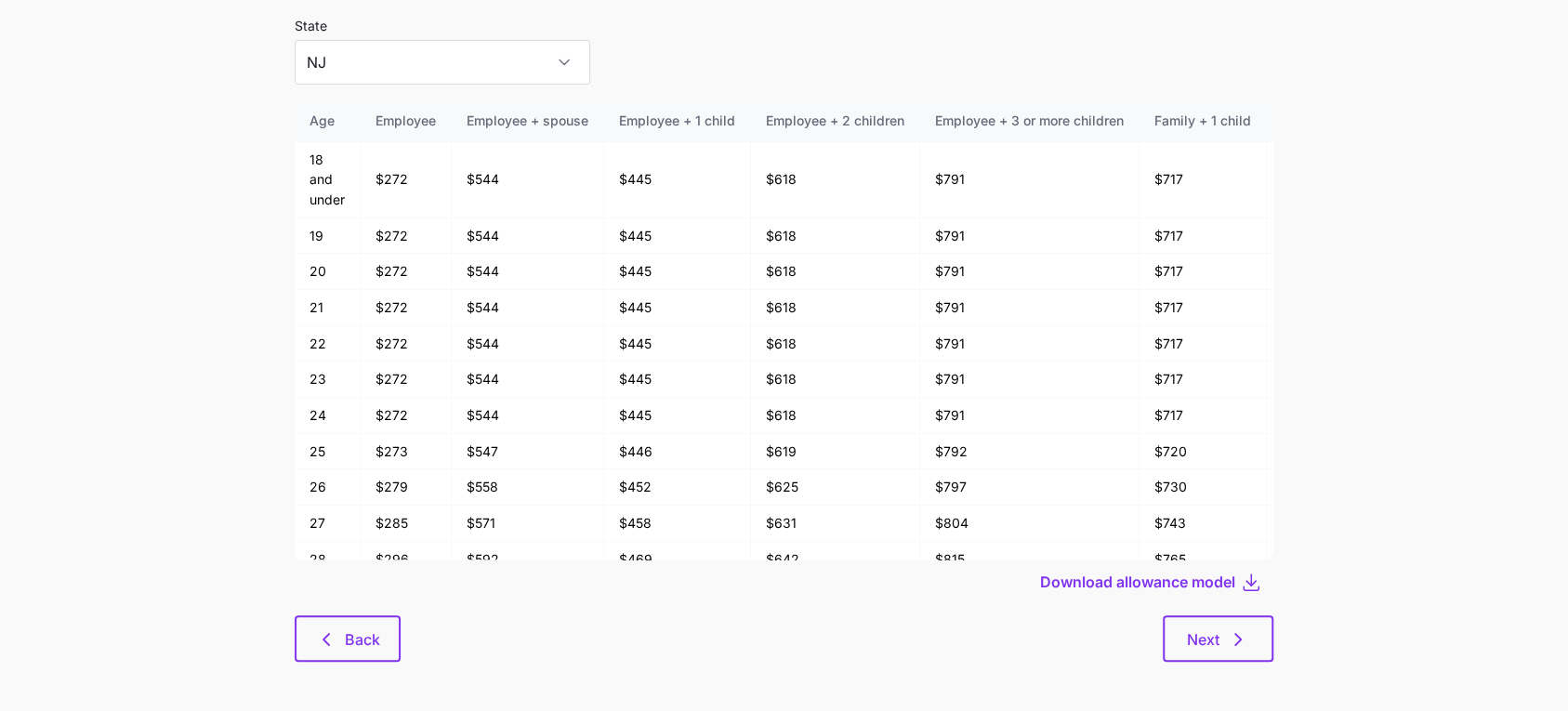 scroll, scrollTop: 99, scrollLeft: 0, axis: vertical 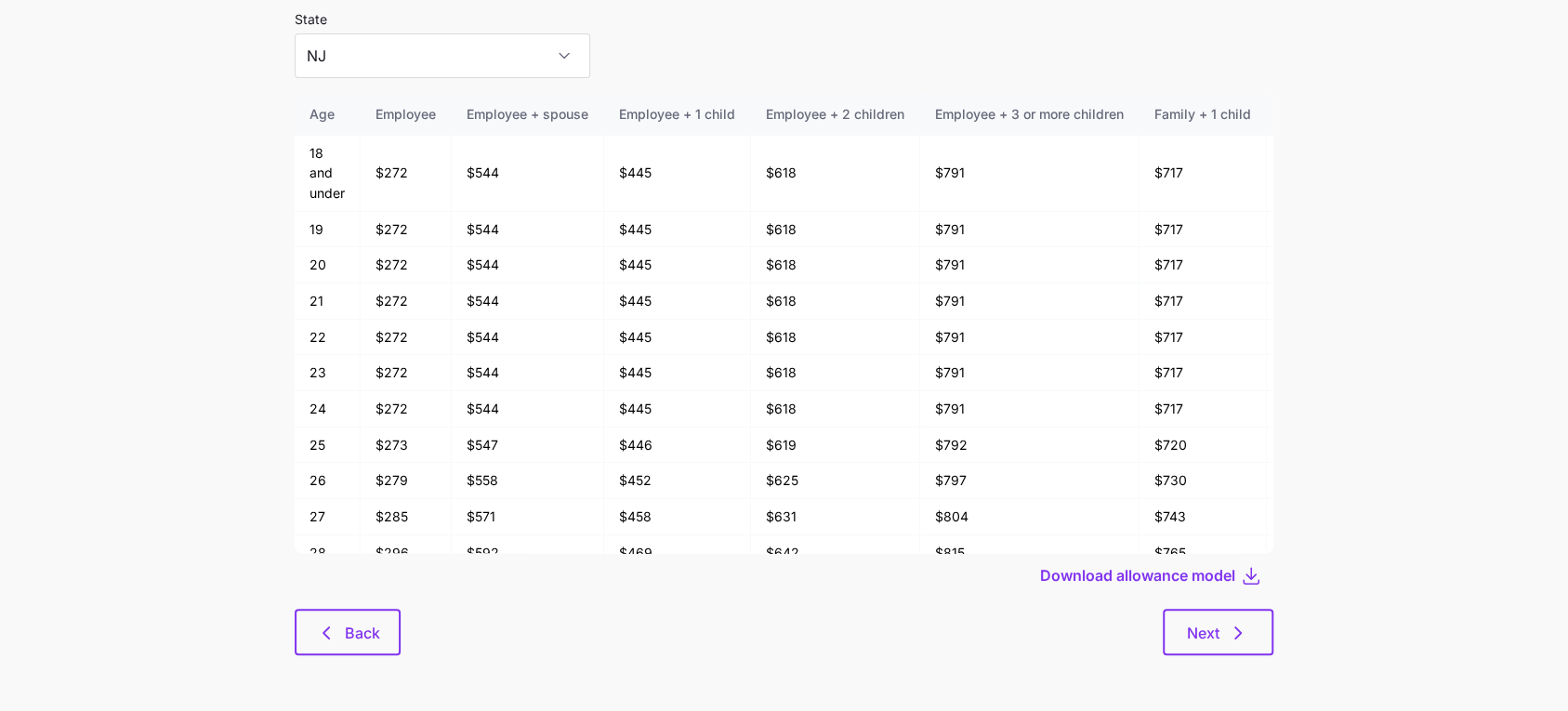 click on "Allowance model State [STATE] Age Employee Employee + spouse Employee + 1 child Employee + 2 children Employee + 3 or more children Family + 1 child Family + 2 children Family + 3 or more children 18 and under $272 $544 $445 $618 $791 $717 $890 $1063 19 $272 $544 $445 $618 $791 $717 $890 $1063 20 $272 $544 $445 $618 $791 $717 $890 $1063 21 $272 $544 $445 $618 $791 $717 $890 $1063 22 $272 $544 $445 $618 $791 $717 $890 $1063 23 $272 $544 $445 $618 $791 $717 $890 $1063 24 $272 $544 $445 $618 $791 $717 $890 $1063 25 $273 $547 $446 $619 $792 $720 $892 $1065 26 $279 $558 $452 $625 $797 $730 $903 $1076 27 $285 $571 $458 $631 $804 $743 $916 $1089 28 $296 $592 $469 $642 $815 $765 $938 $1110 29 $305 $609 $478 $650 $823 $782 $955 $1128 30 $309 $618 $482 $655 $828 $791 $964 $1137 31 $316 $631 $488 $661 $834 $804 $977 $1150 32 $322 $644 $495 $668 $841 $817 $990 $1163 33 $326 $652 $499 $672 $845 $825 $998 $1171 34 $330 $661 $503 $676 $849 $834 $1007 $1180 35 $333 $665 $506 $678 $851 $838 $1011 $1184 36 $335 $670 $508 $681 $853" at bounding box center [784, 321] 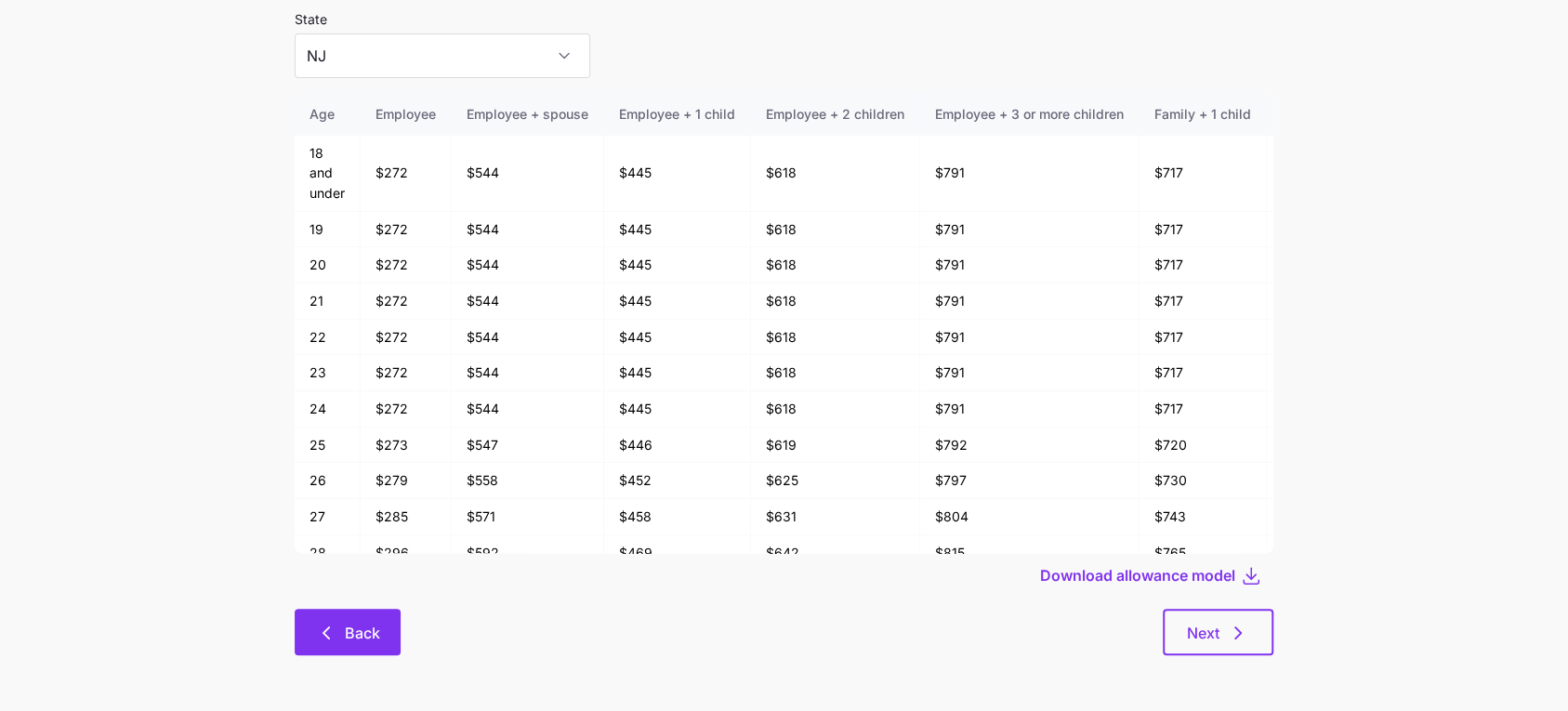 click on "Back" at bounding box center [348, 633] 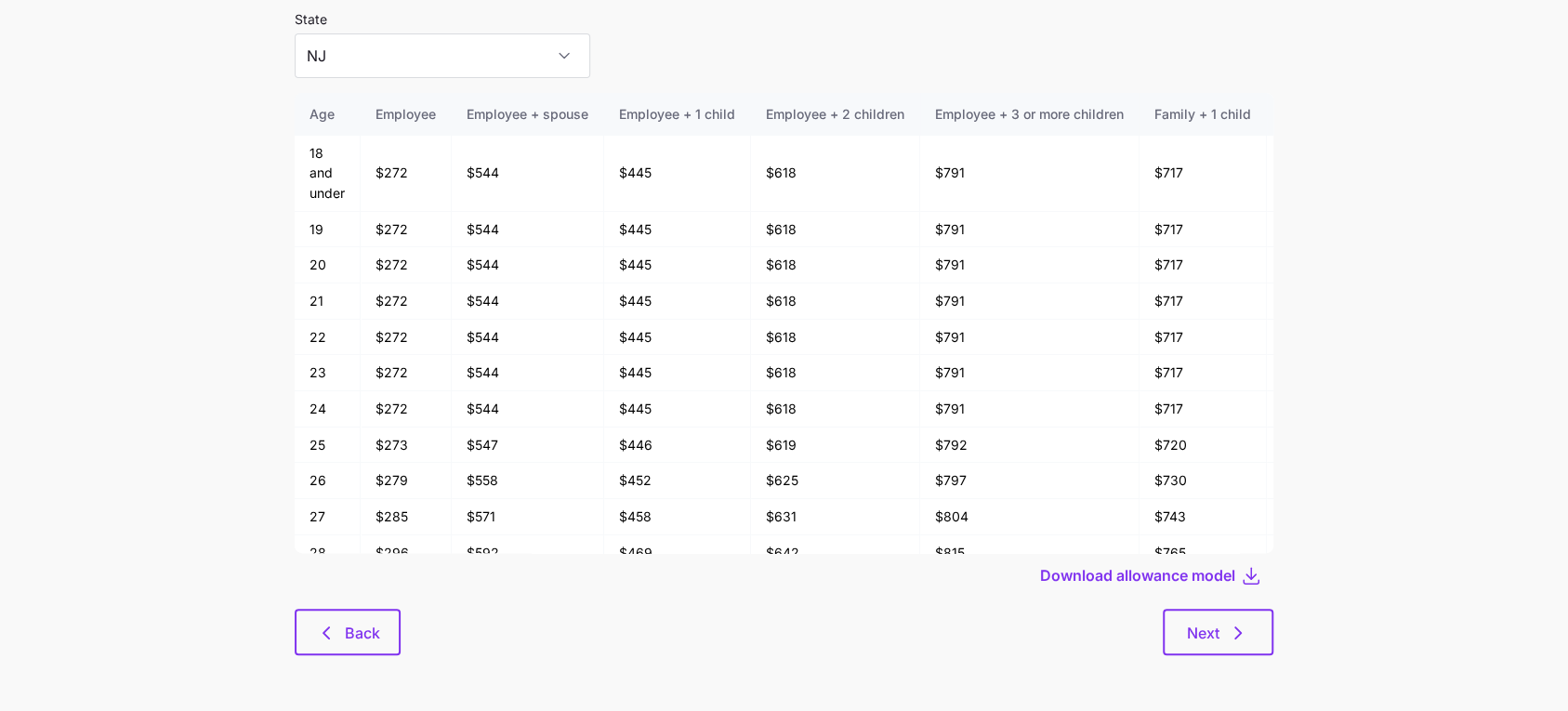 click on "Allowance model State [STATE] Age Employee Employee + spouse Employee + 1 child Employee + 2 children Employee + 3 or more children Family + 1 child Family + 2 children Family + 3 or more children 18 and under $272 $544 $445 $618 $791 $717 $890 $1063 19 $272 $544 $445 $618 $791 $717 $890 $1063 20 $272 $544 $445 $618 $791 $717 $890 $1063 21 $272 $544 $445 $618 $791 $717 $890 $1063 22 $272 $544 $445 $618 $791 $717 $890 $1063 23 $272 $544 $445 $618 $791 $717 $890 $1063 24 $272 $544 $445 $618 $791 $717 $890 $1063 25 $273 $547 $446 $619 $792 $720 $892 $1065 26 $279 $558 $452 $625 $797 $730 $903 $1076 27 $285 $571 $458 $631 $804 $743 $916 $1089 28 $296 $592 $469 $642 $815 $765 $938 $1110 29 $305 $609 $478 $650 $823 $782 $955 $1128 30 $309 $618 $482 $655 $828 $791 $964 $1137 31 $316 $631 $488 $661 $834 $804 $977 $1150 32 $322 $644 $495 $668 $841 $817 $990 $1163 33 $326 $652 $499 $672 $845 $825 $998 $1171 34 $330 $661 $503 $676 $849 $834 $1007 $1180 35 $333 $665 $506 $678 $851 $838 $1011 $1184 36 $335 $670 $508 $681 $853" at bounding box center (784, 321) 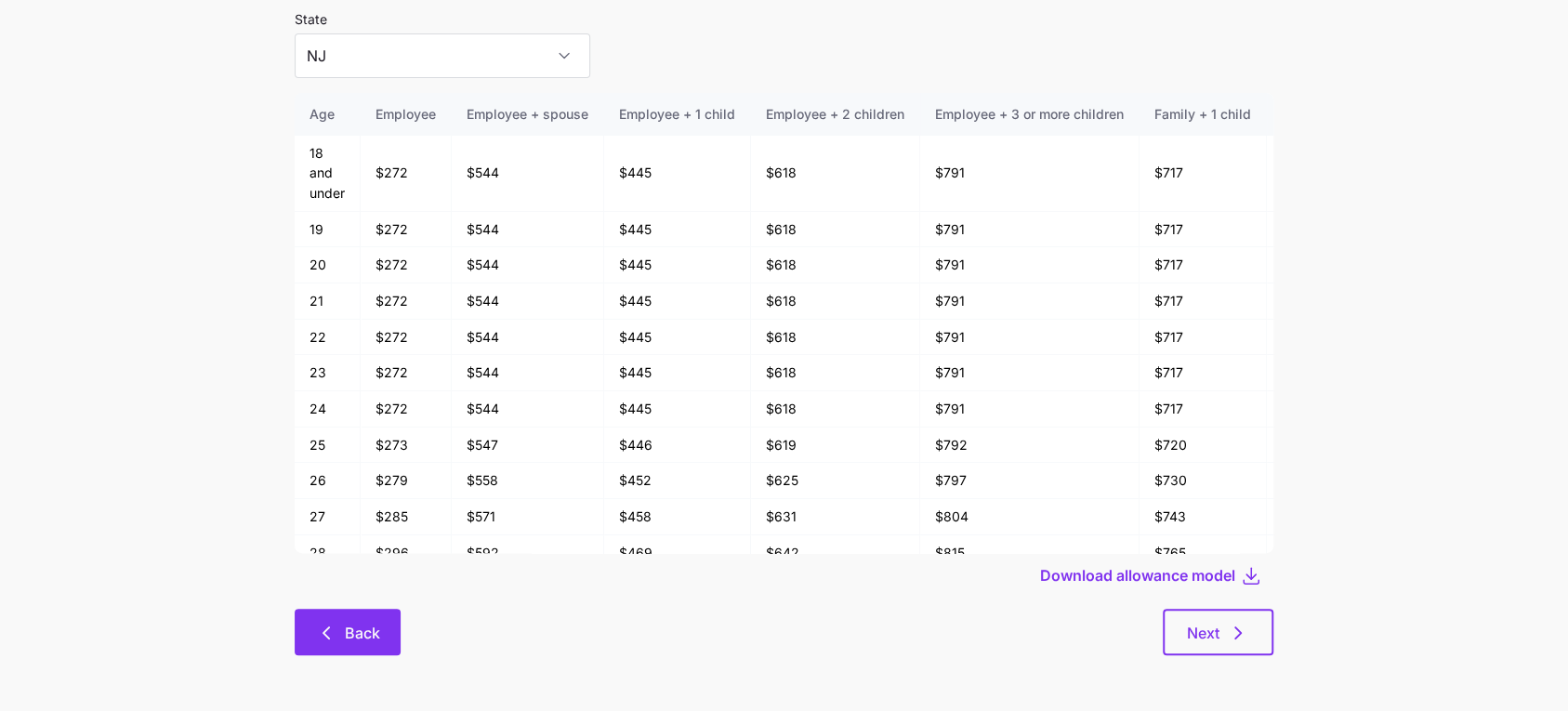 click on "Back" at bounding box center [362, 633] 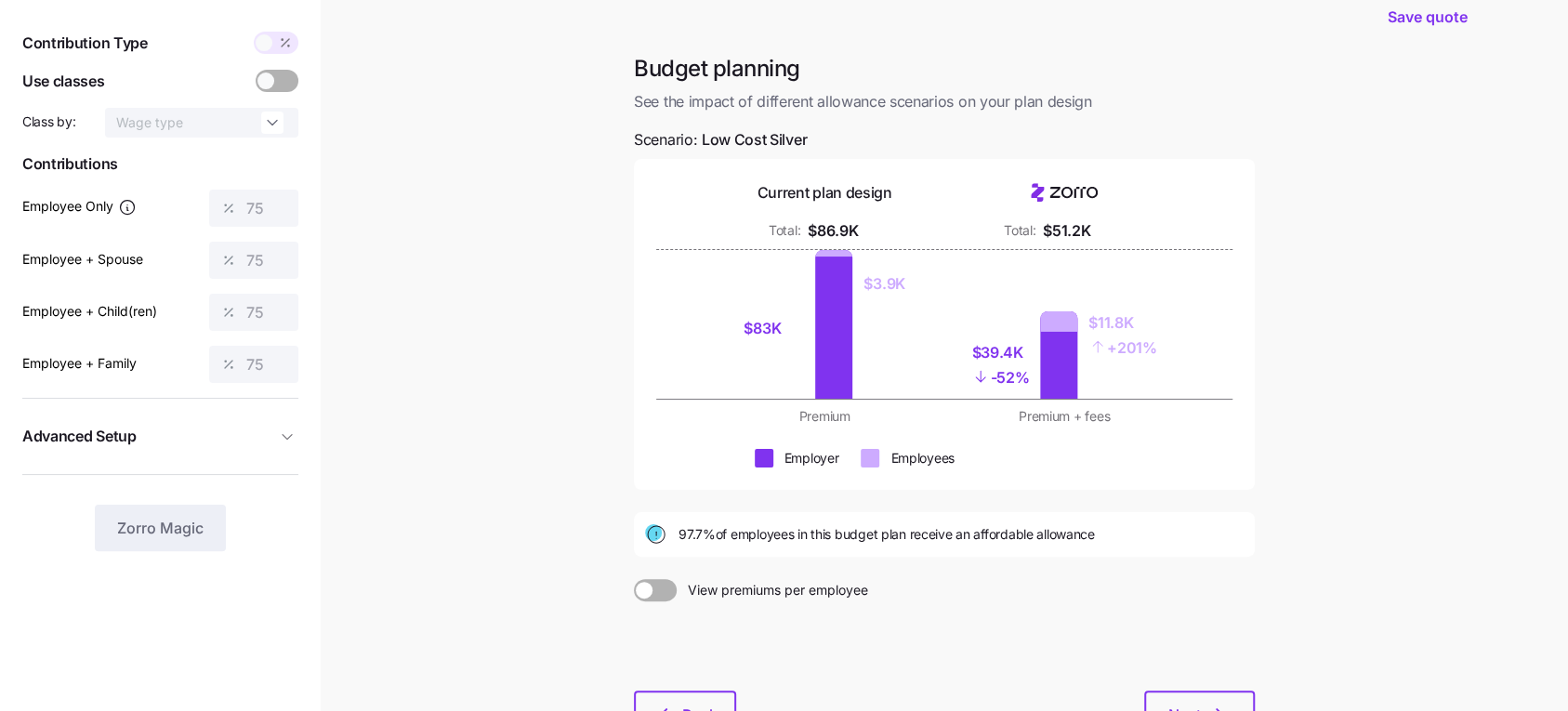 scroll, scrollTop: 110, scrollLeft: 0, axis: vertical 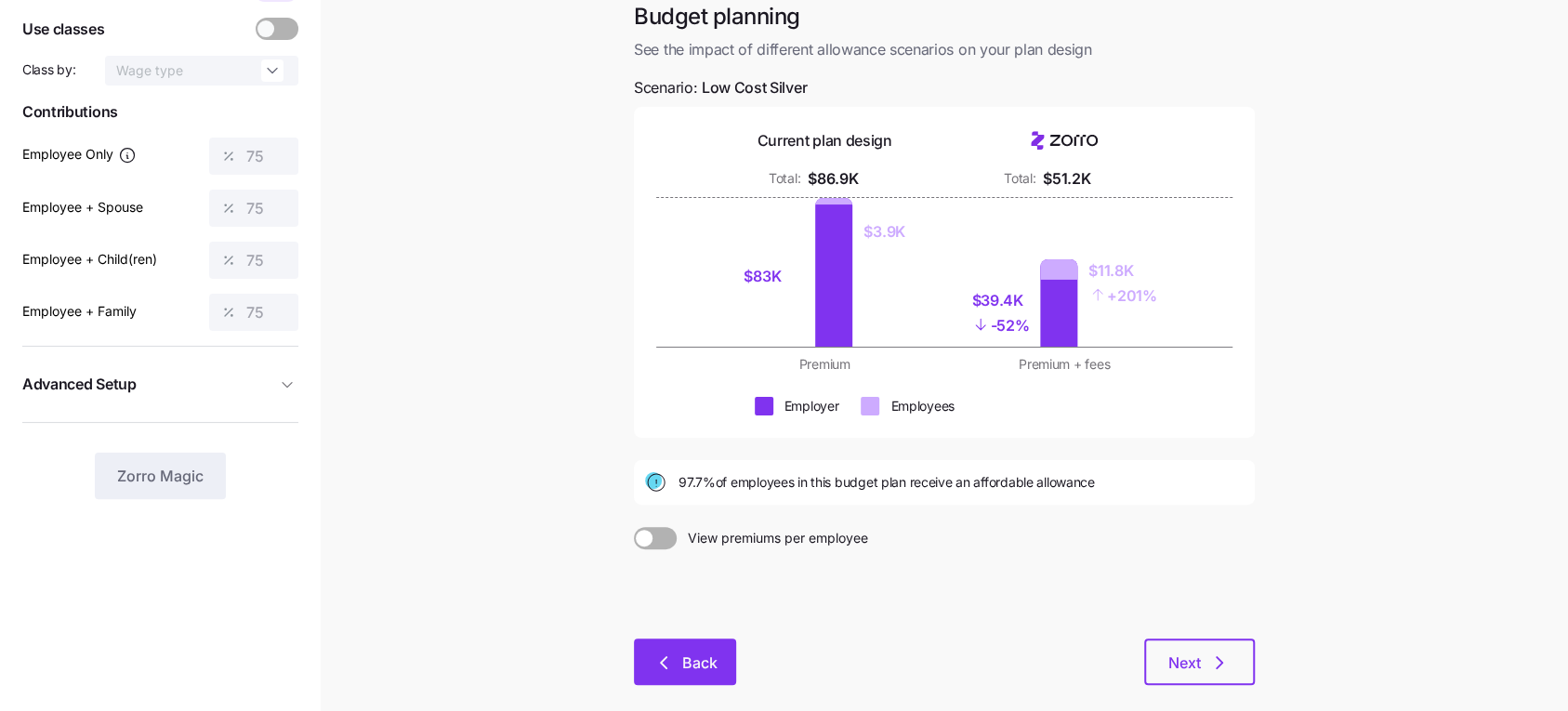 click on "Back" at bounding box center (700, 663) 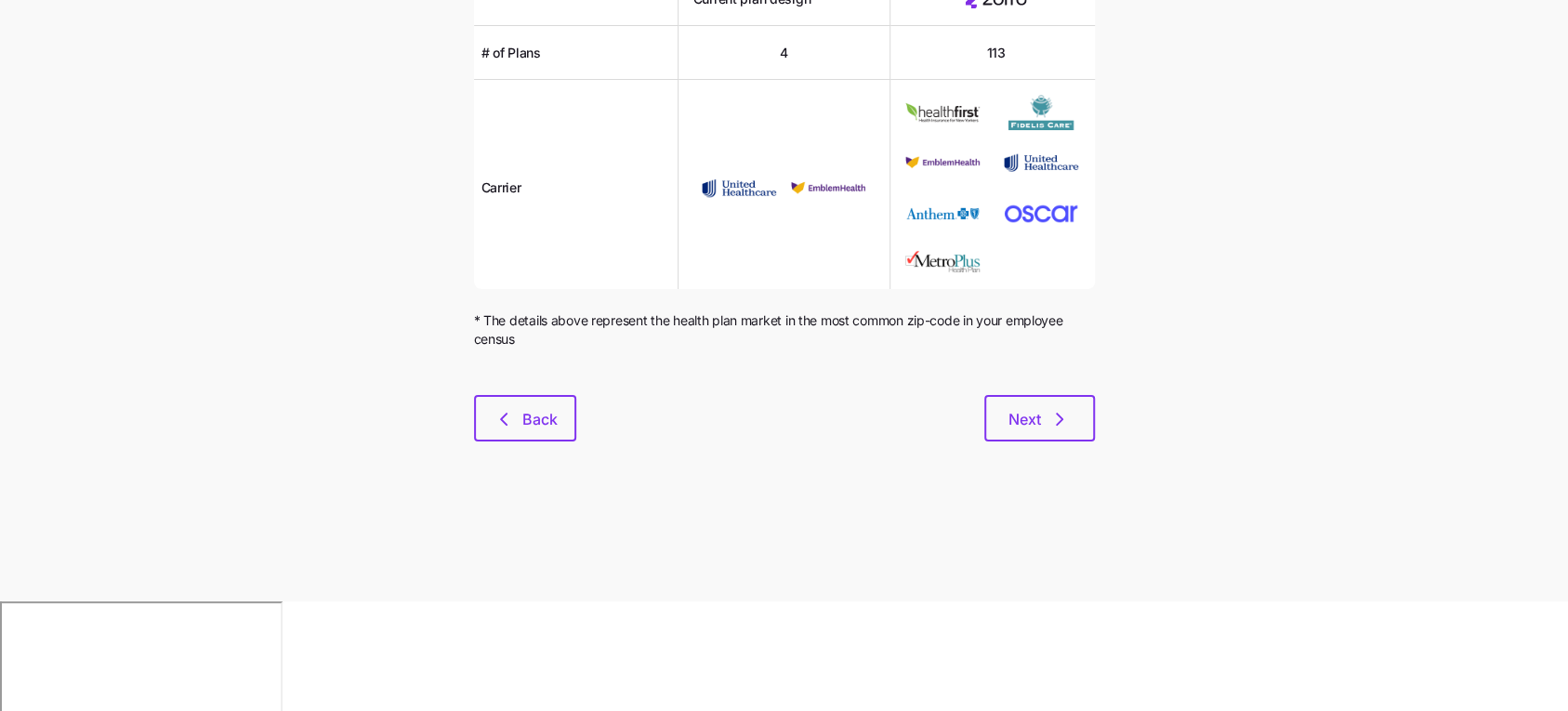 scroll, scrollTop: 0, scrollLeft: 0, axis: both 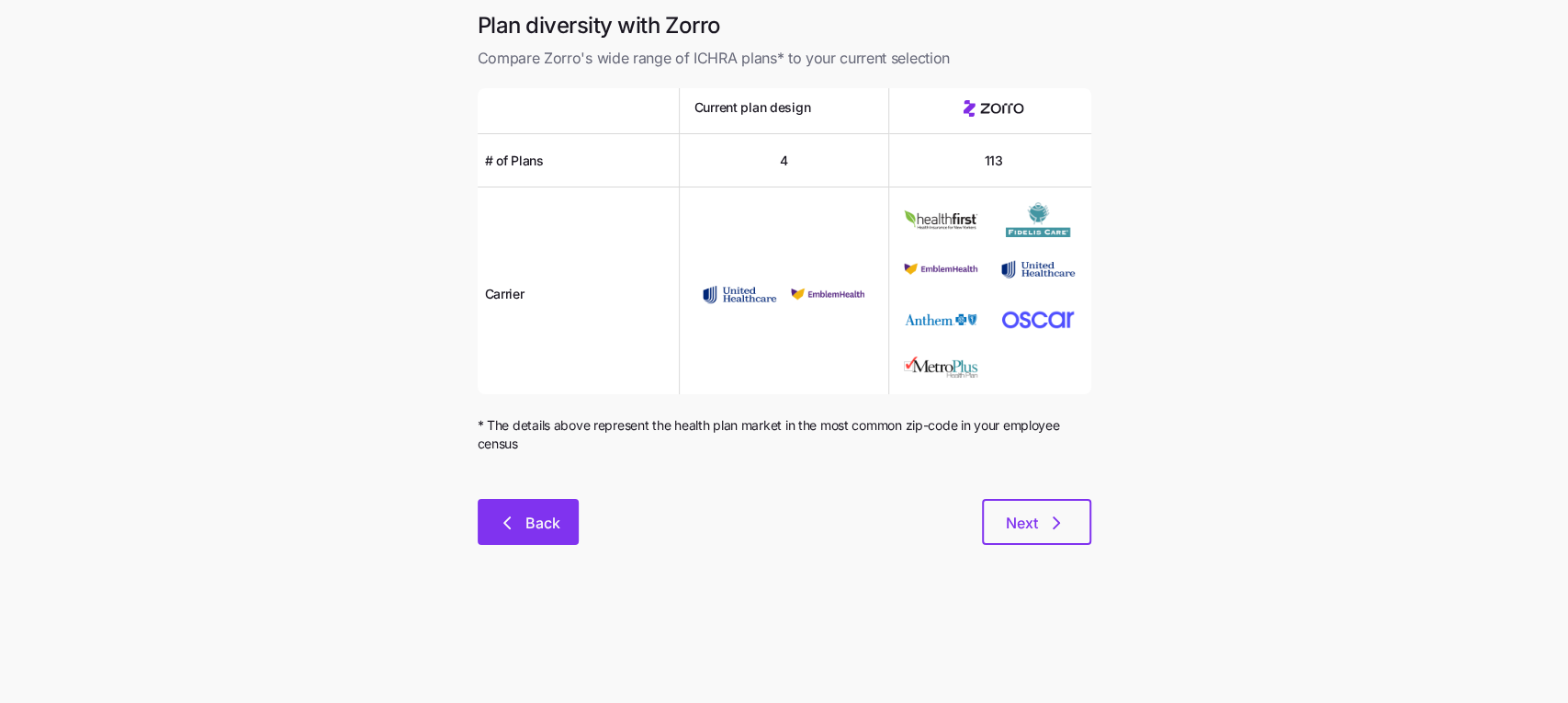 click on "Back" at bounding box center [543, 523] 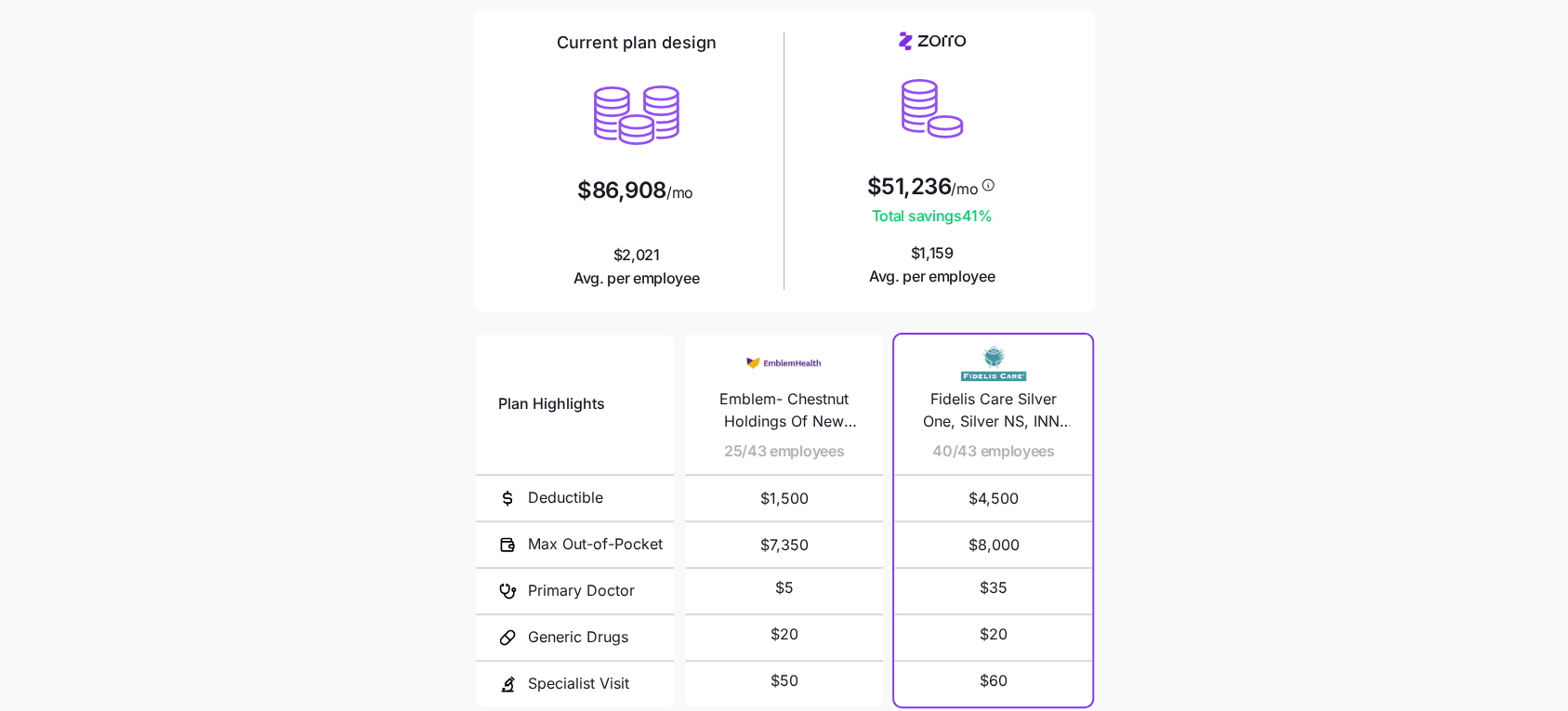 scroll, scrollTop: 145, scrollLeft: 0, axis: vertical 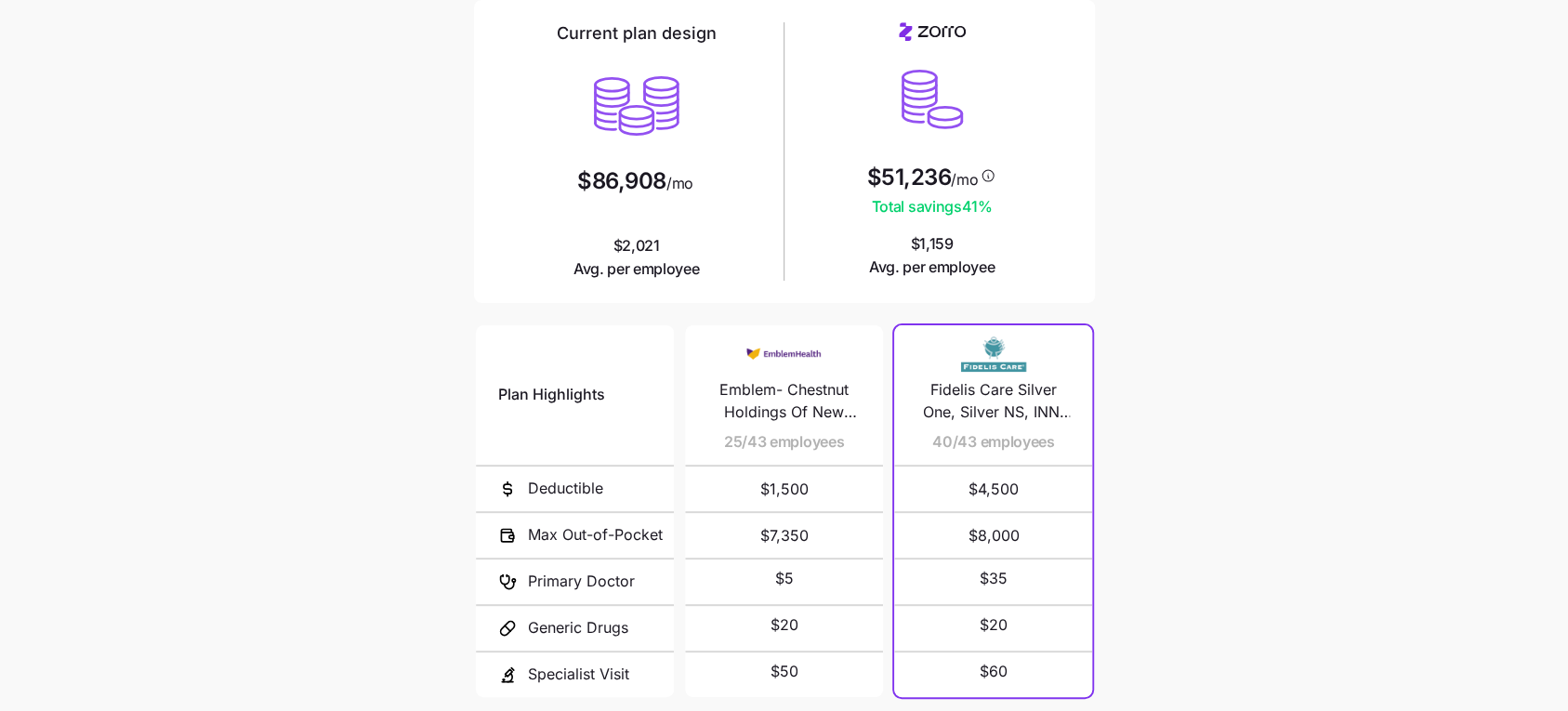 click on "Fidelis Care Silver One, Silver NS, INN, Free Telehealth DP" at bounding box center (993, 402) 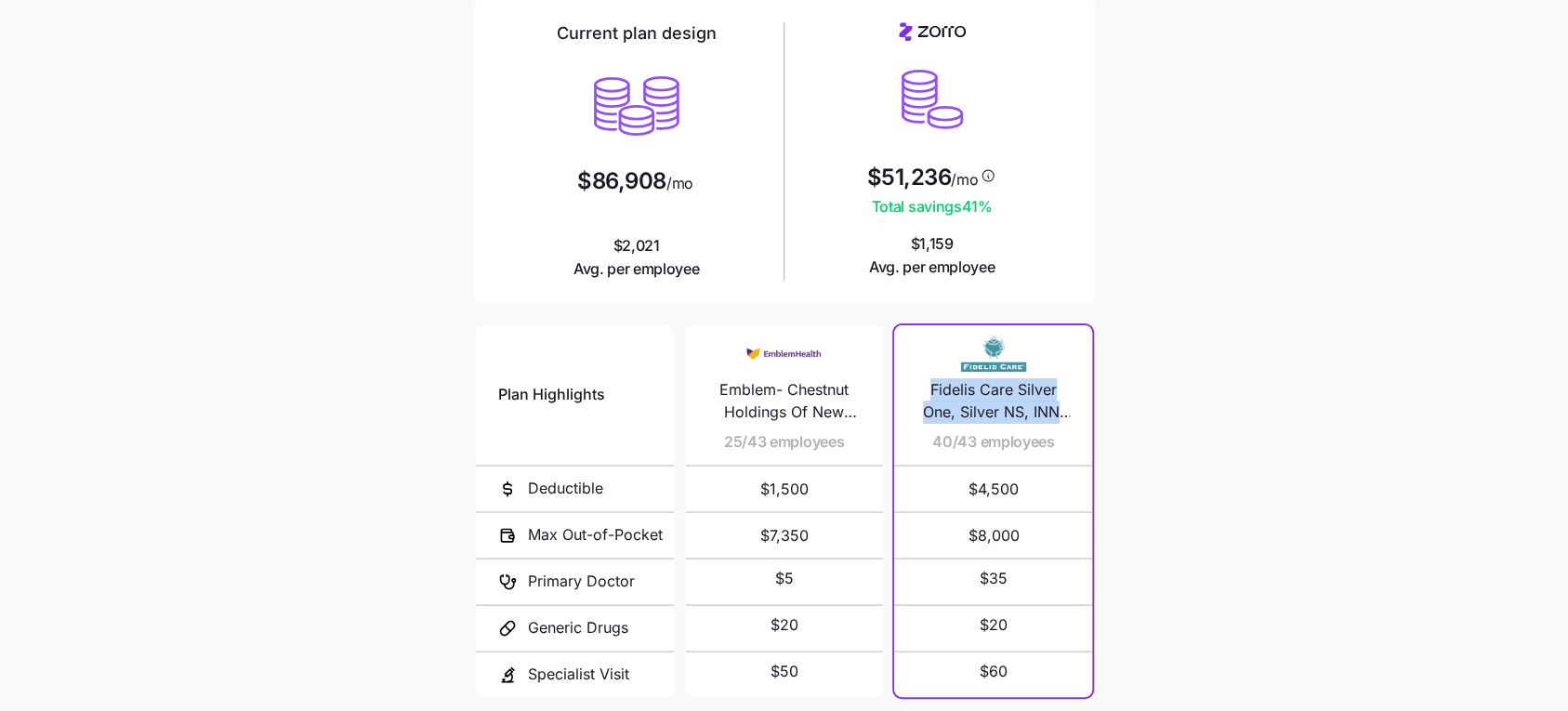 click on "Fidelis Care Silver One, Silver NS, INN, Free Telehealth DP" at bounding box center (993, 402) 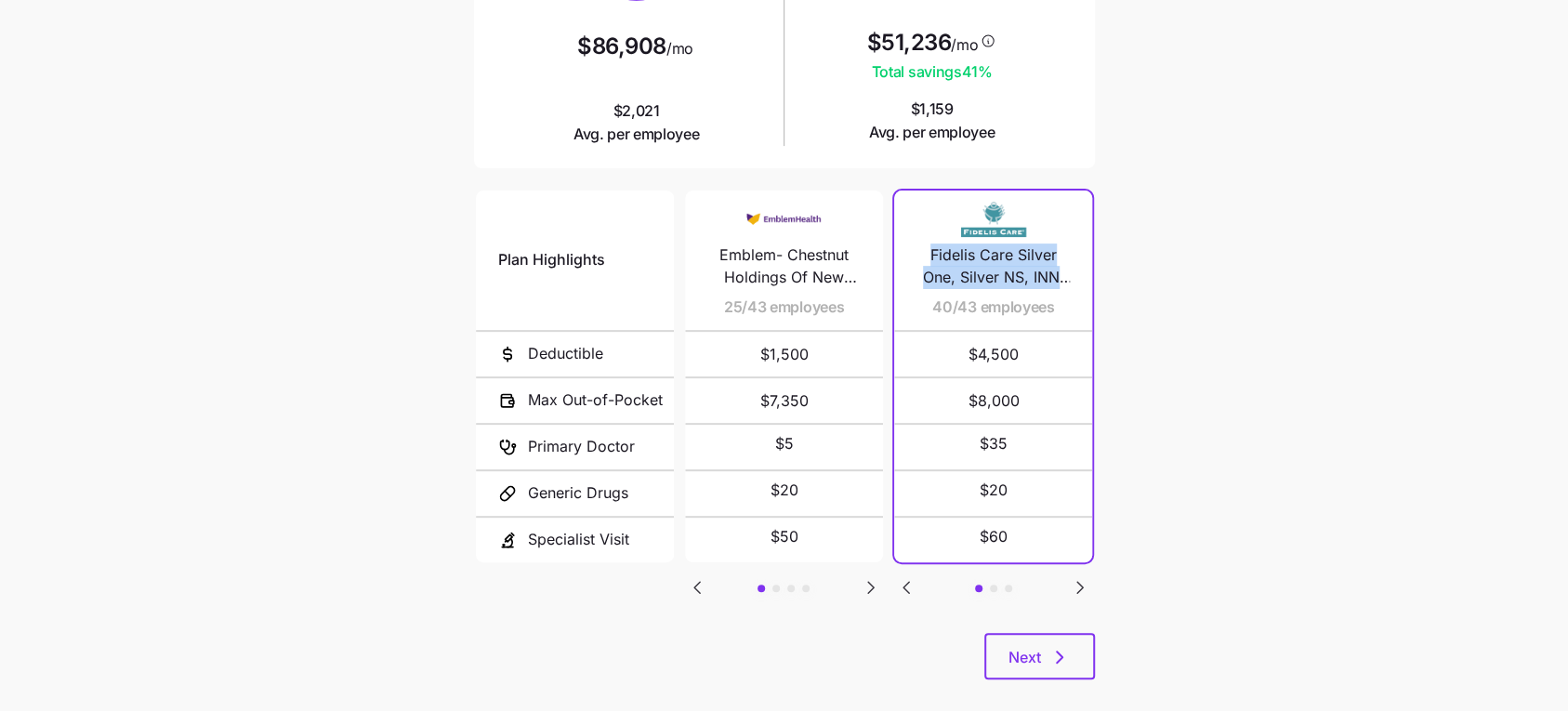 scroll, scrollTop: 303, scrollLeft: 0, axis: vertical 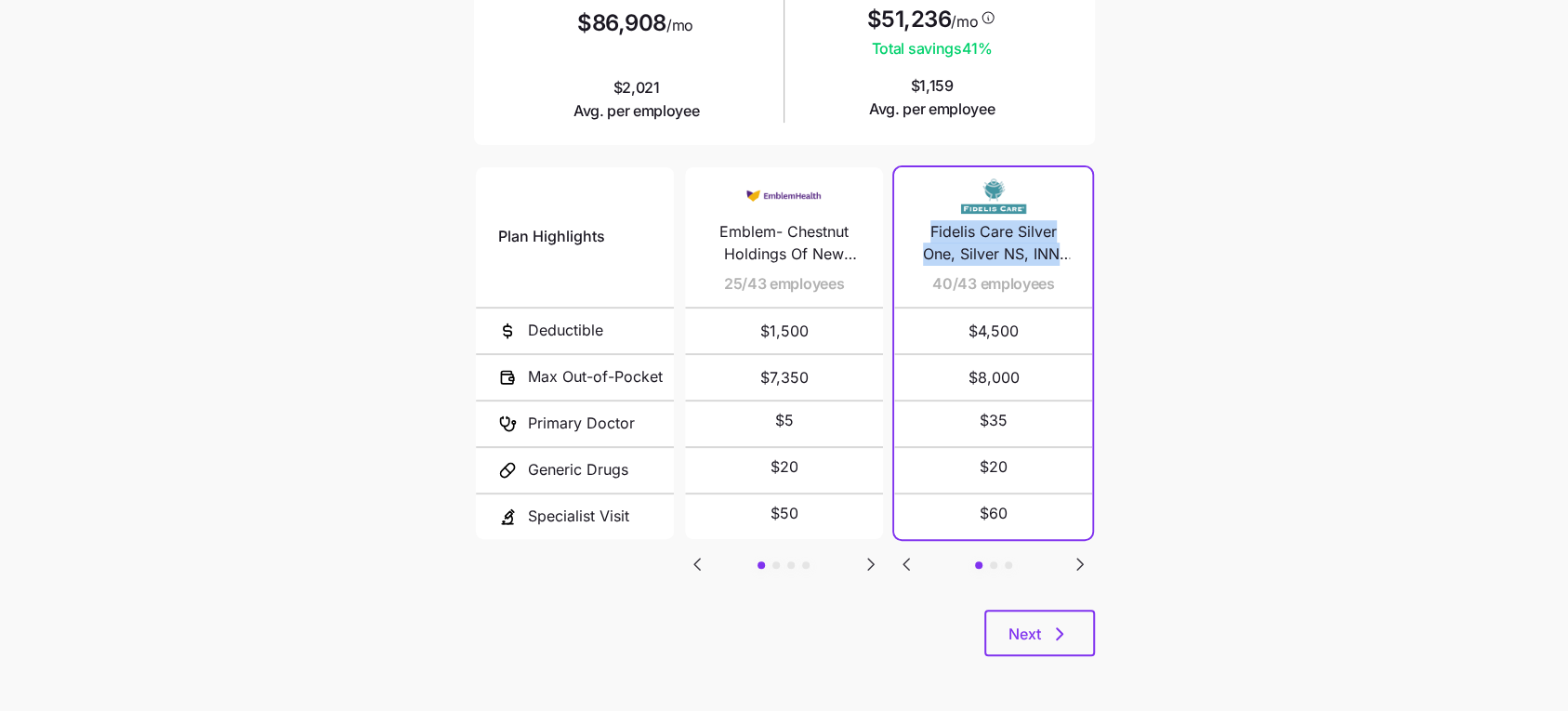 click 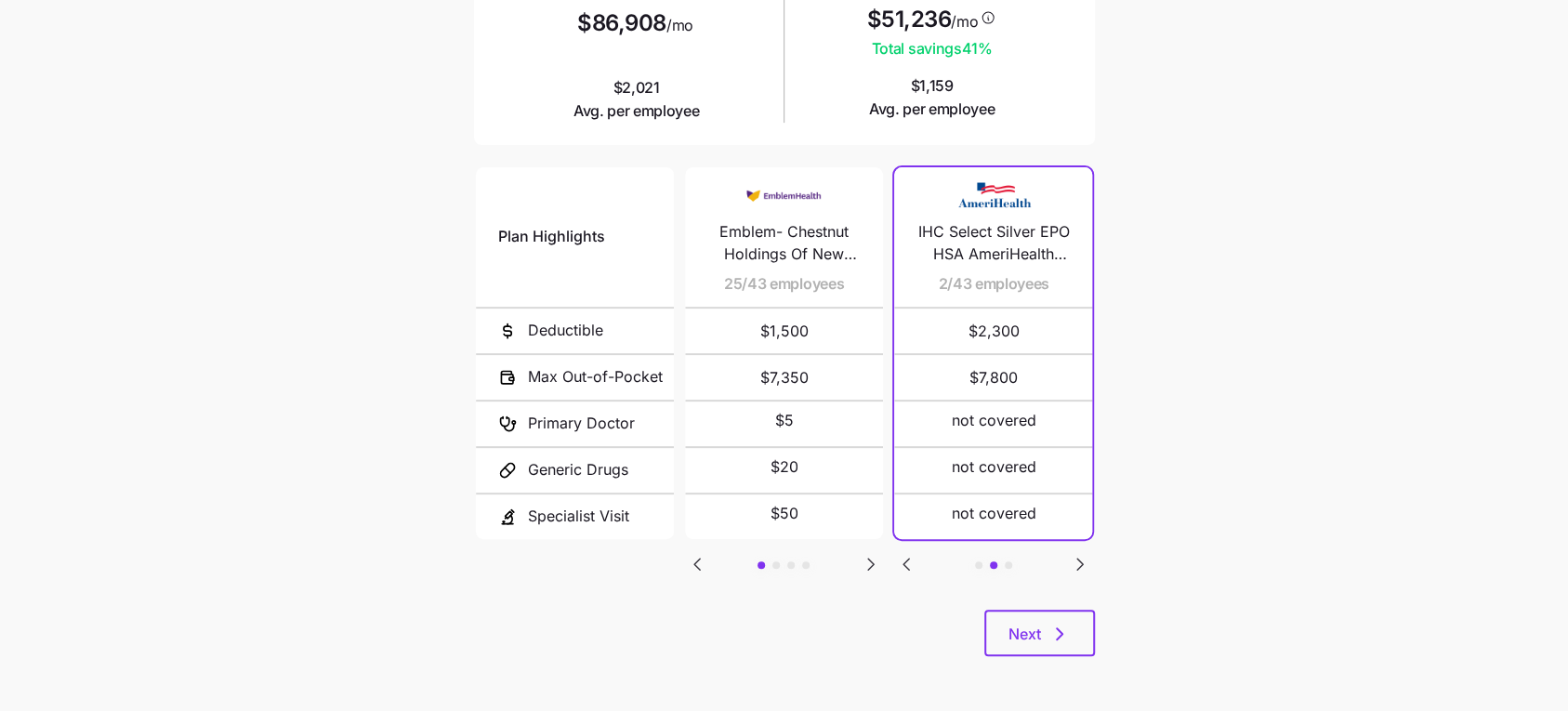 click 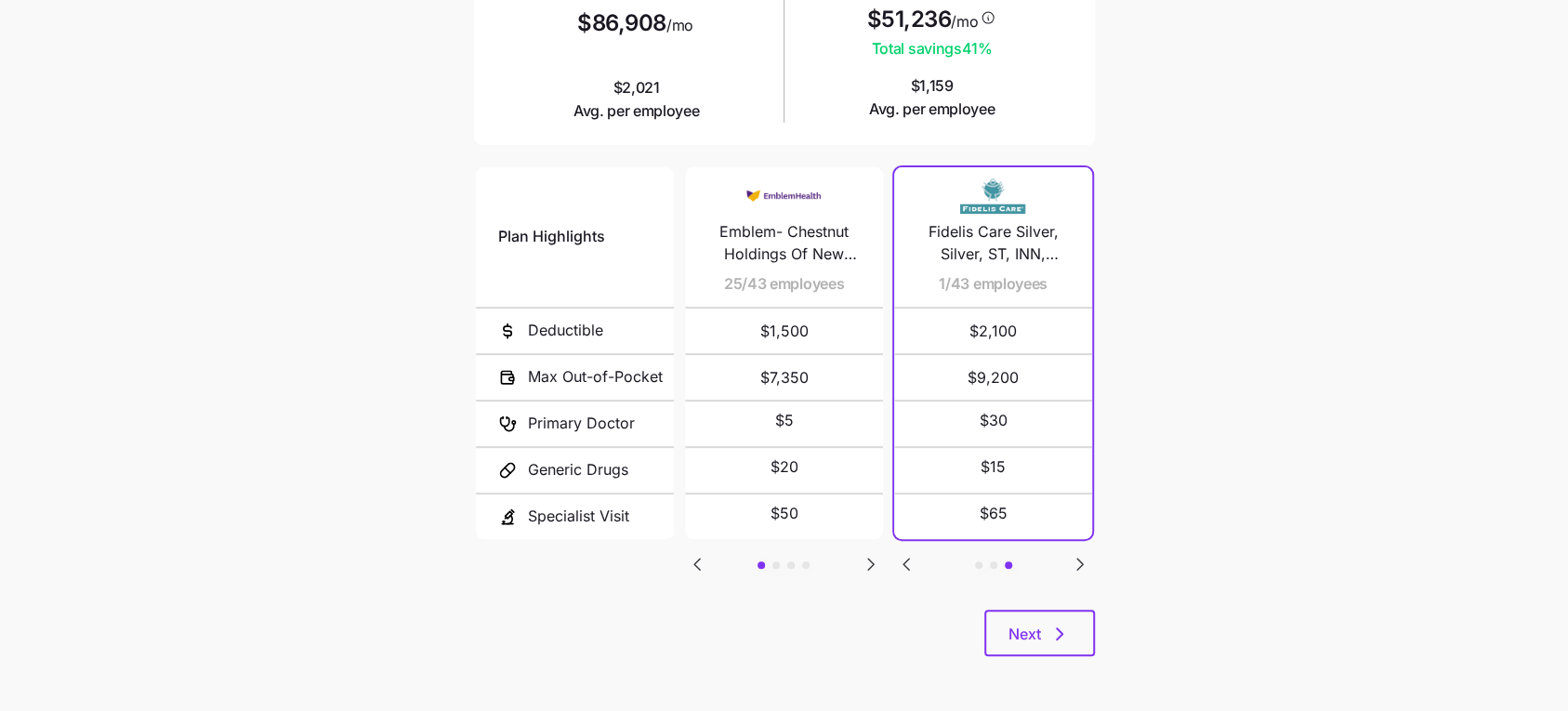 click 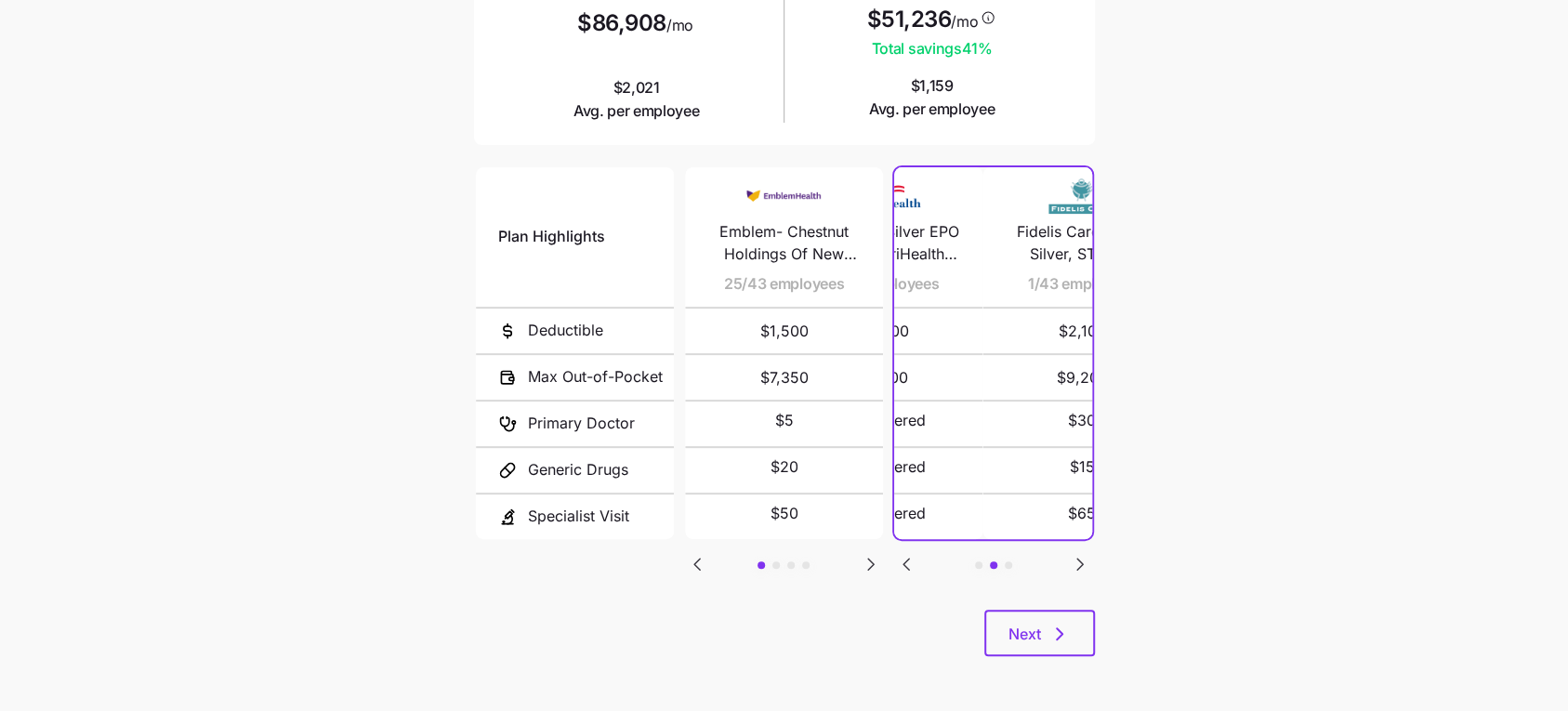 click 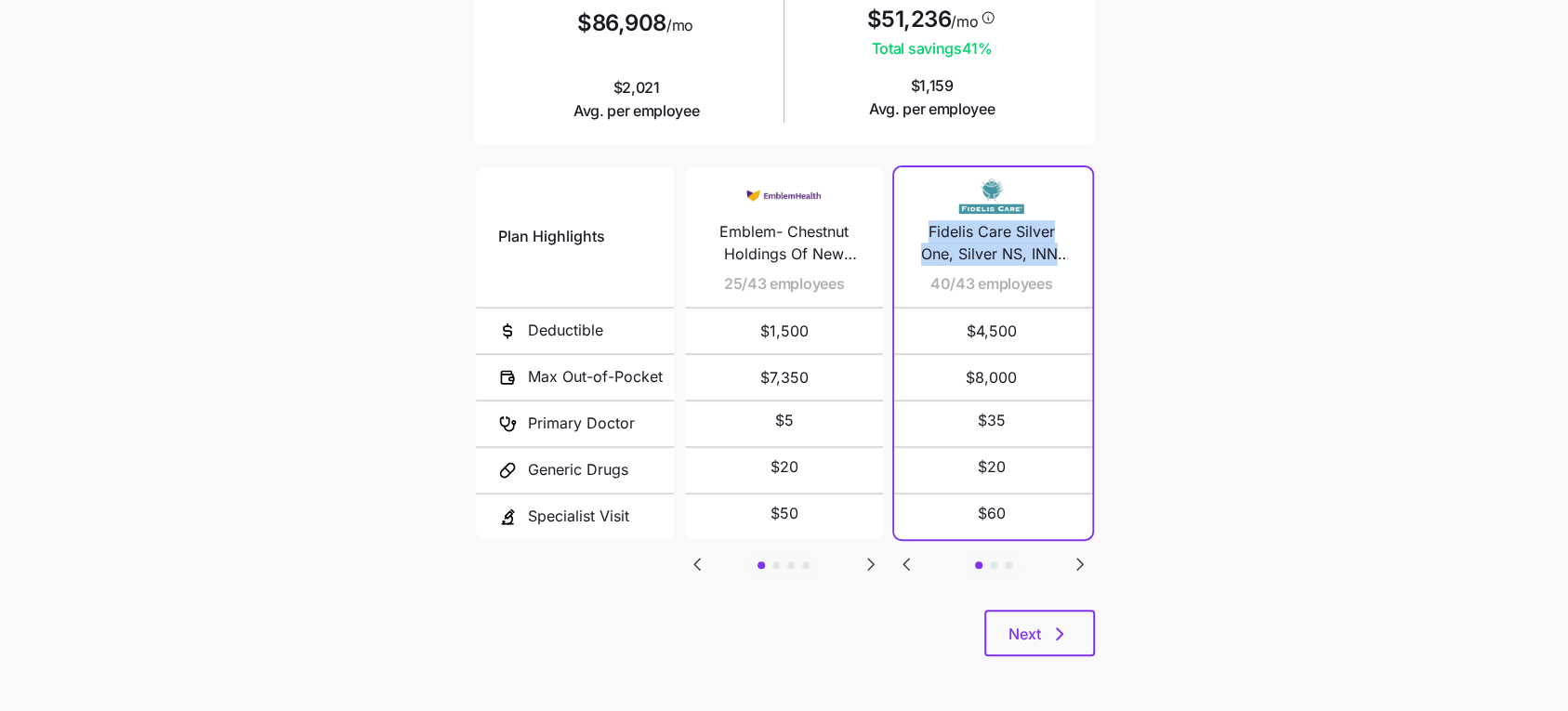 click 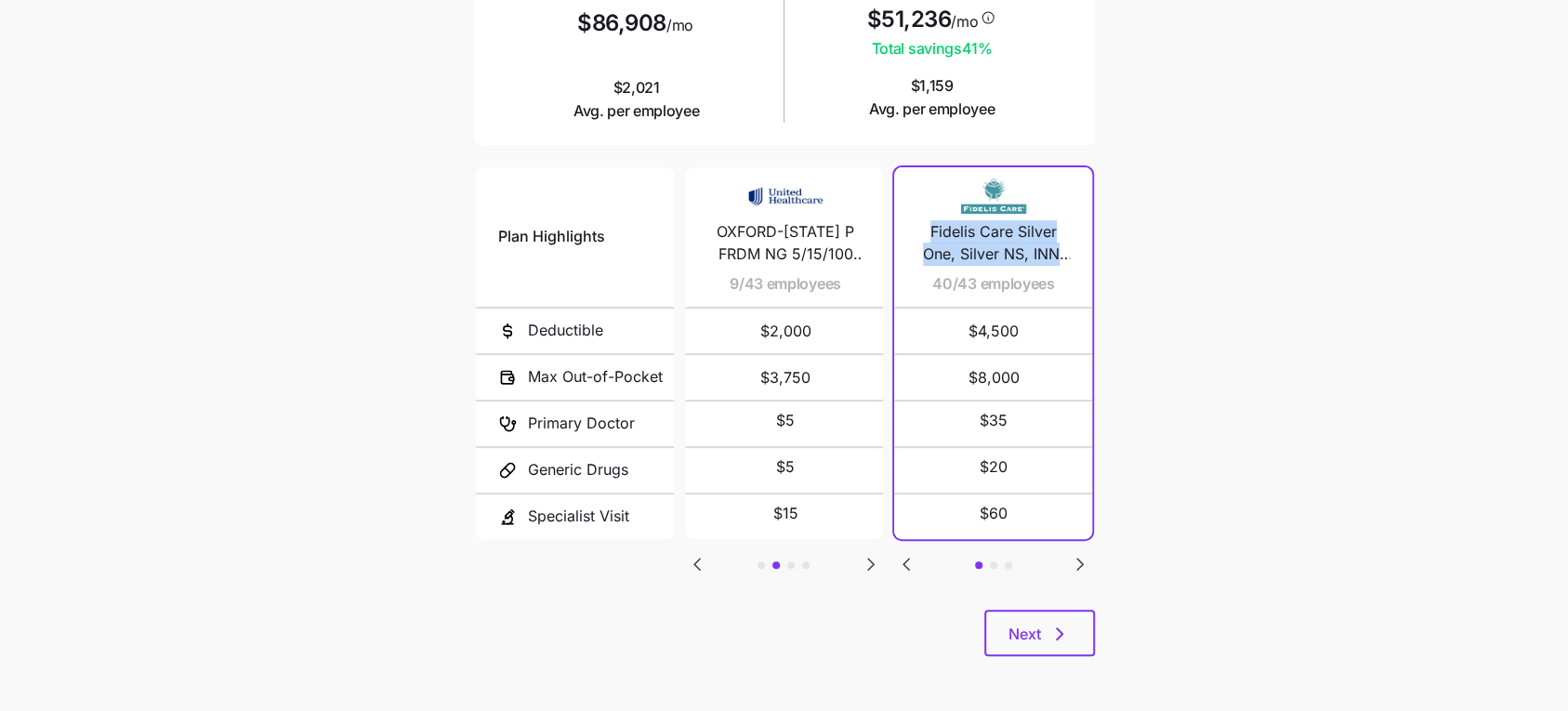 click 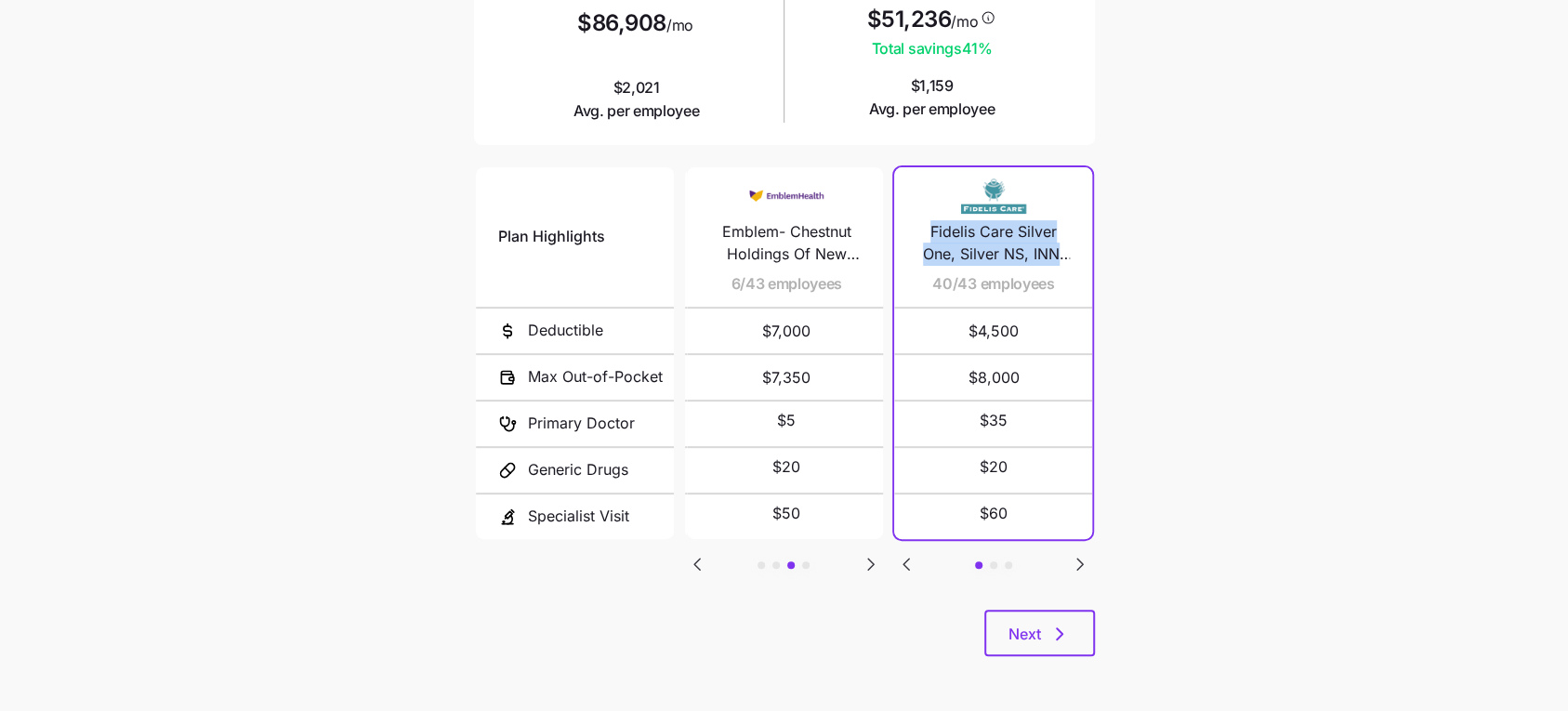 click 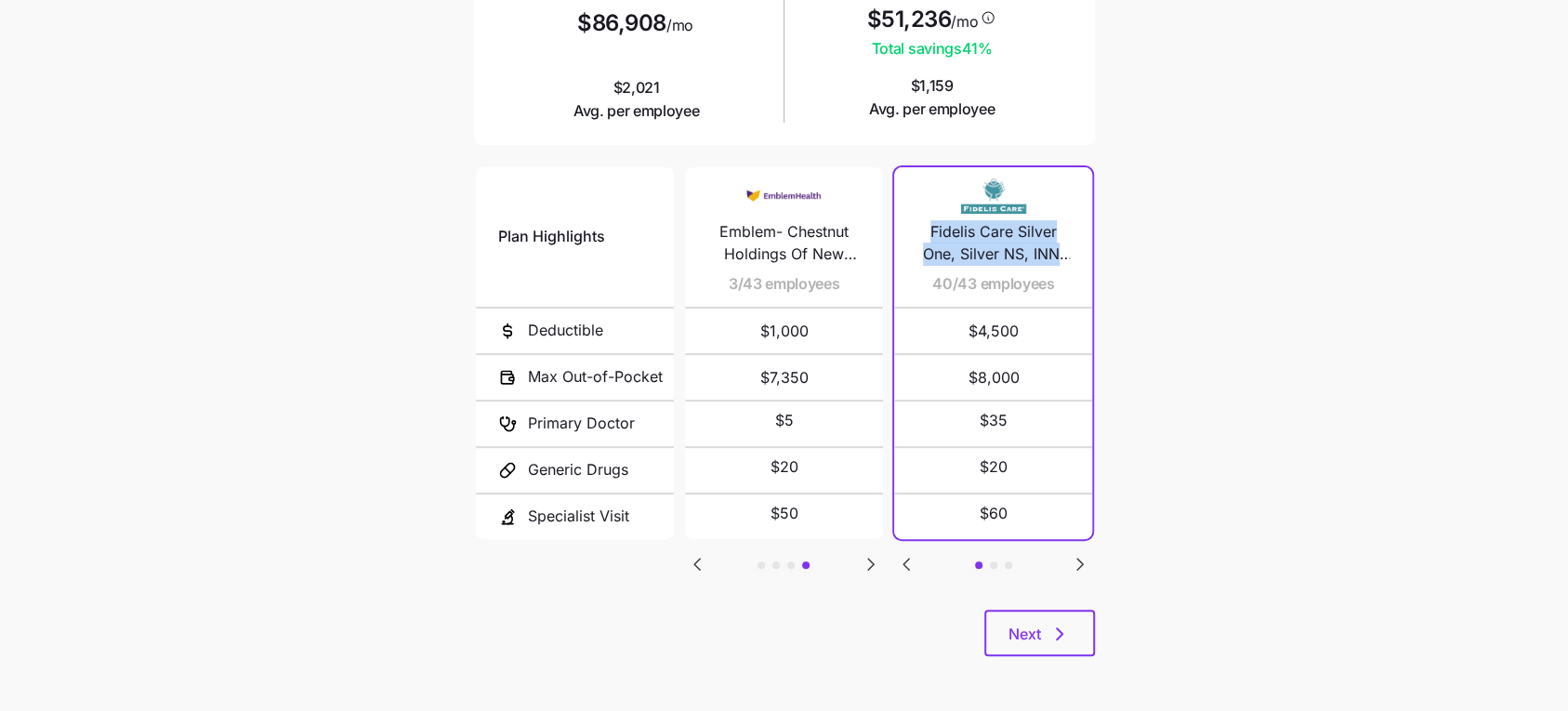 click 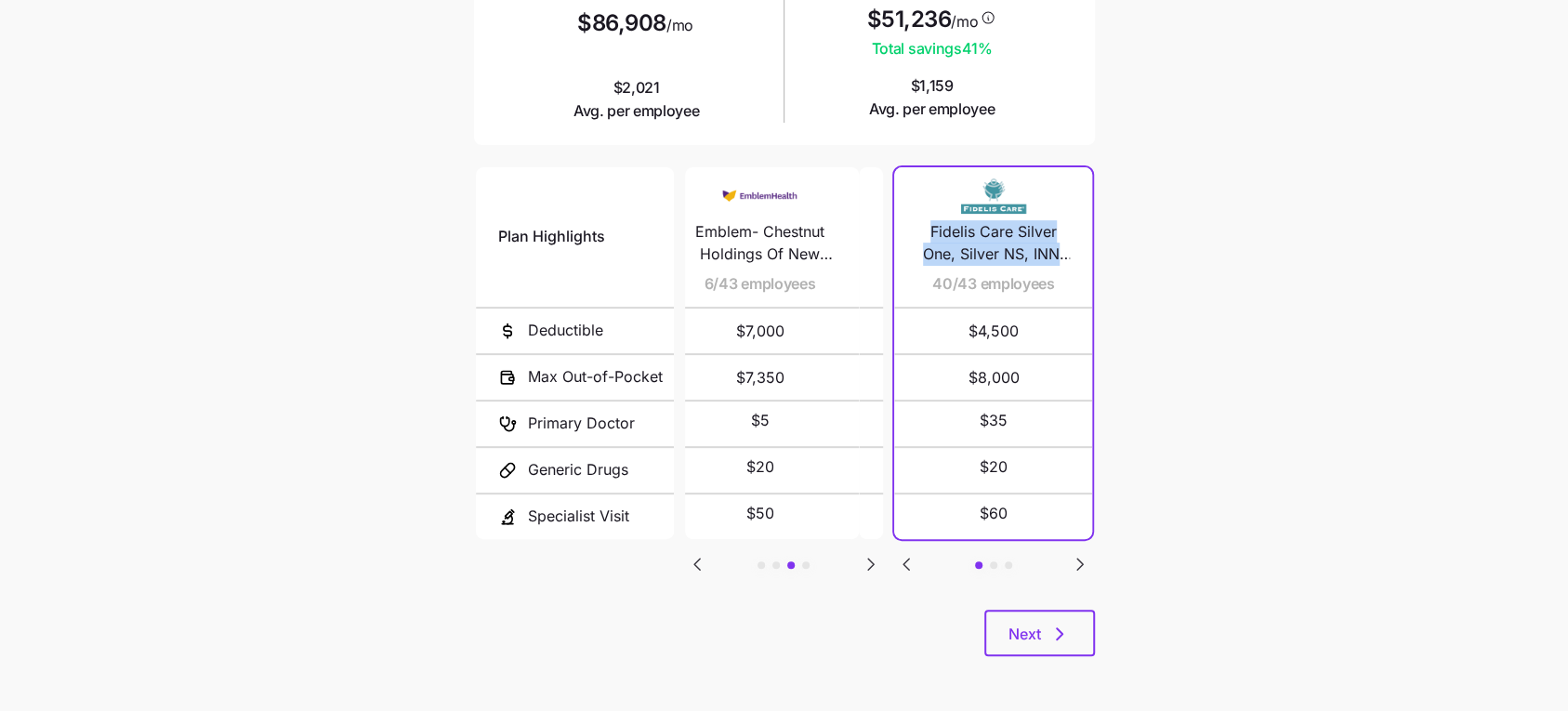 click 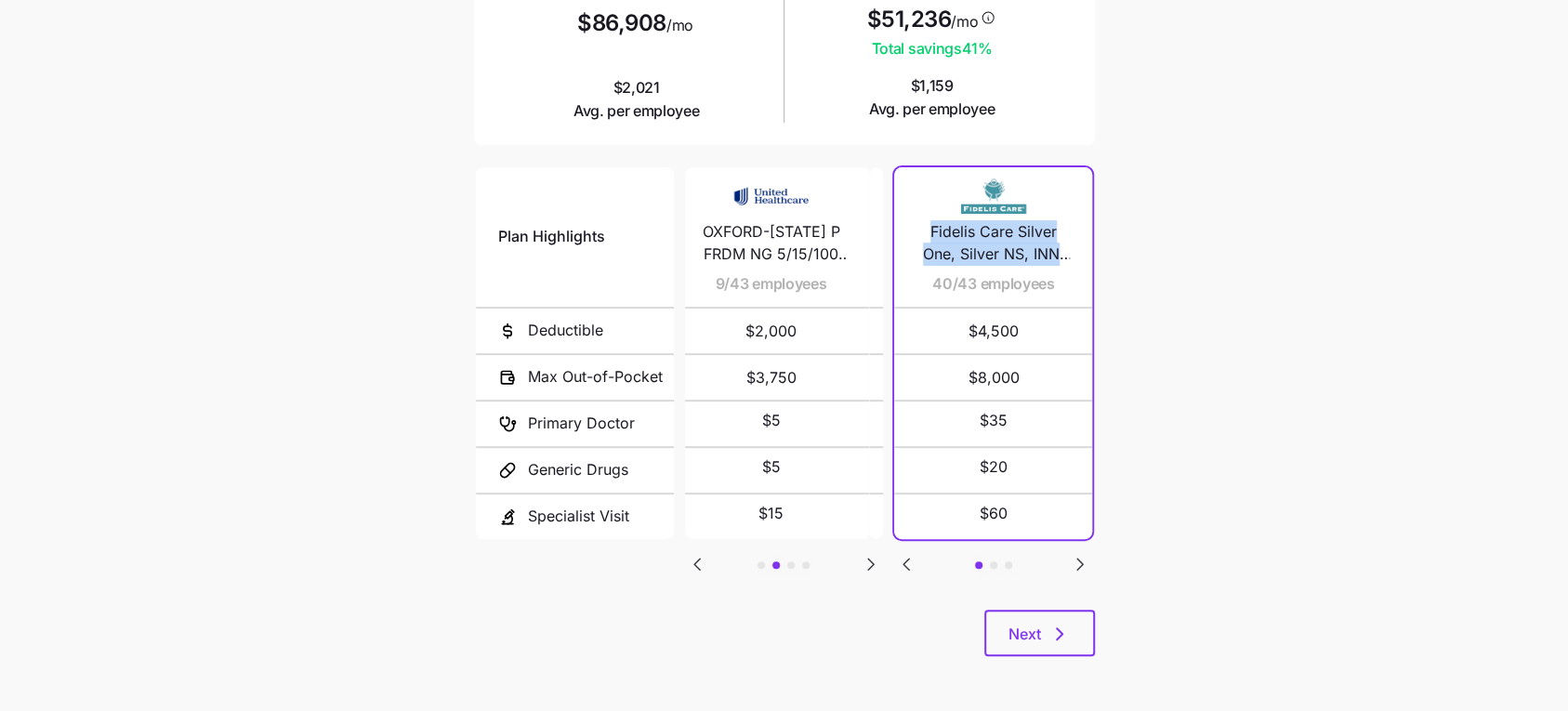 click 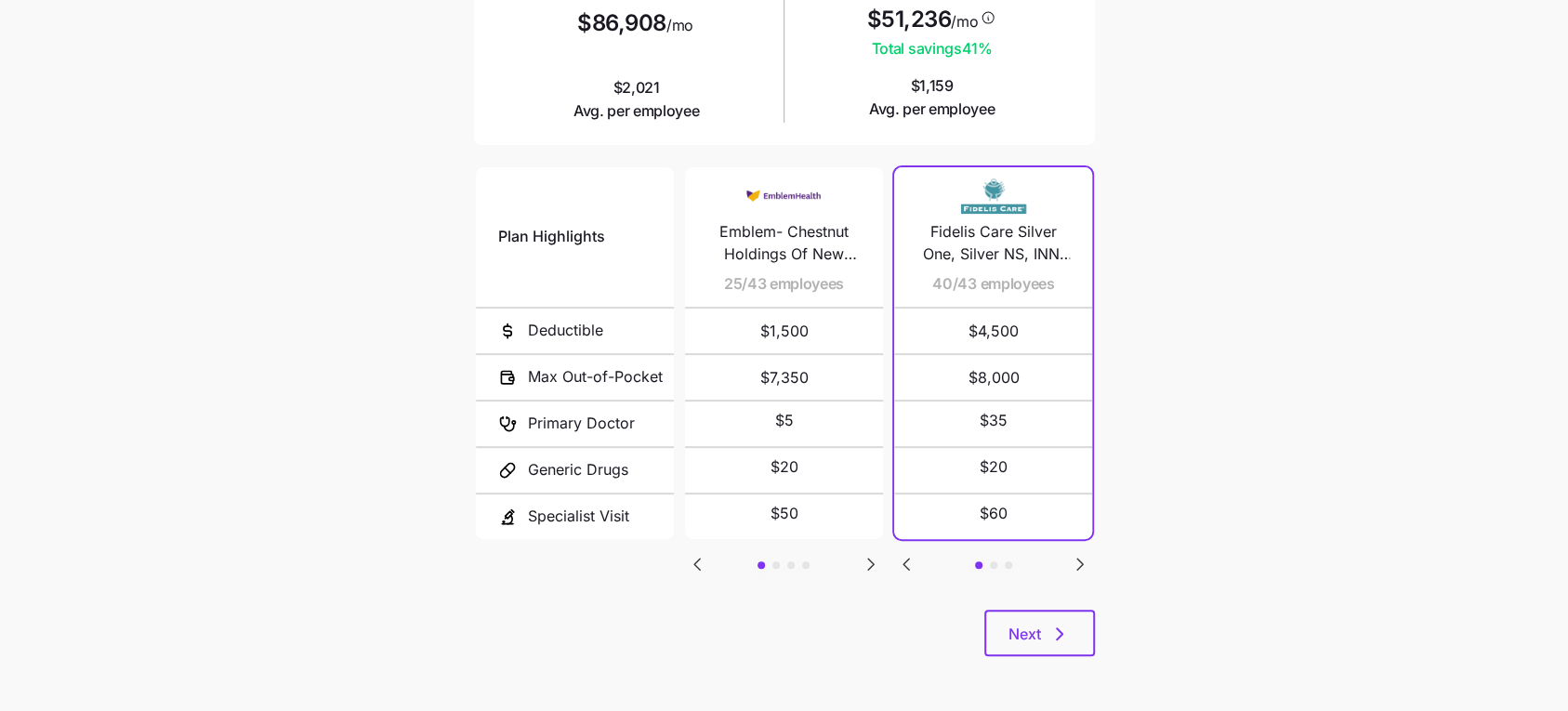 click on "Current plan vs. Zorro’s ICHRA recommendation See how your current plan measures up against Zorro's top picks Chestnut Holdings of [STATE] Inc Scenario: Low Cost Silver Current plan design $86,908 /mo $2,021 Avg. per employee $51,236 /mo Total savings  41 % $1,159 Avg. per employee Plan Highlights Deductible Max Out-of-Pocket Primary Doctor Generic Drugs Specialist Visit Emblem- Chestnut Holdings Of [STATE] Inc-Staff- Active 25/43 employees $1,500 $7,350 $5 $20 $50 OXFORD-[STATE] P FRDM NG 5/15/100 PPO 25 9/43 employees $2,000 $3,750 $5 $5 $15 Emblem- Chestnut Holdings Of [STATE] Inc-Supers -Active 6/43 employees $7,000 $7,350 $5 $20 $50 Emblem- Chestnut Holdings Of [STATE] Inc-Executive - Active 3/43 employees $1,000 $7,350 $5 $20 $50 Fidelis Care Silver One, Silver NS, INN, Free Telehealth DP 40/43 employees $4,500 $8,000 $35 $20 $60 IHC Select Silver EPO HSA AmeriHealth Hospital Advantage $50/$75 2/43 employees $2,300 $7,800 not covered not covered not covered 1/43 employees $2,100 $9,200 $30 $15 $65 Next" at bounding box center [784, 204] 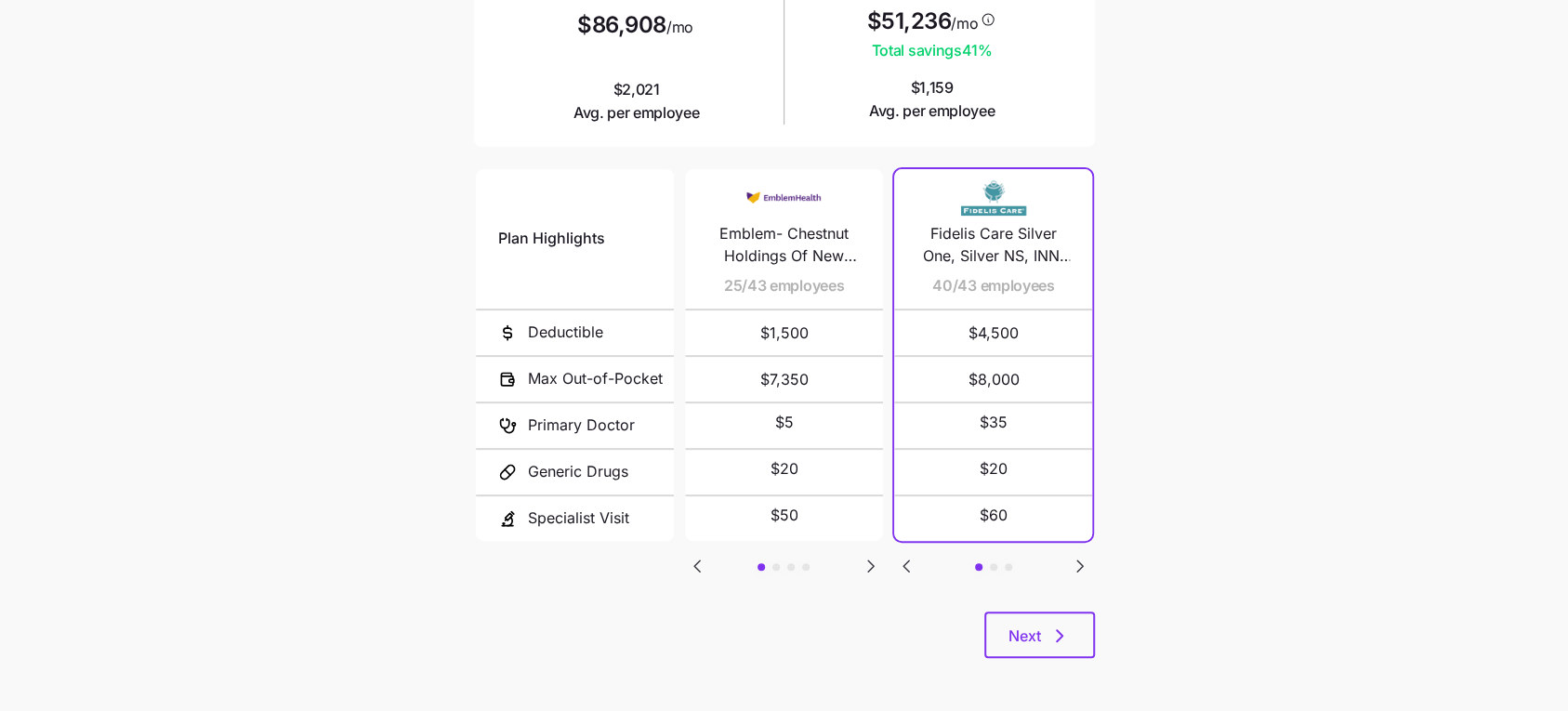 scroll, scrollTop: 303, scrollLeft: 0, axis: vertical 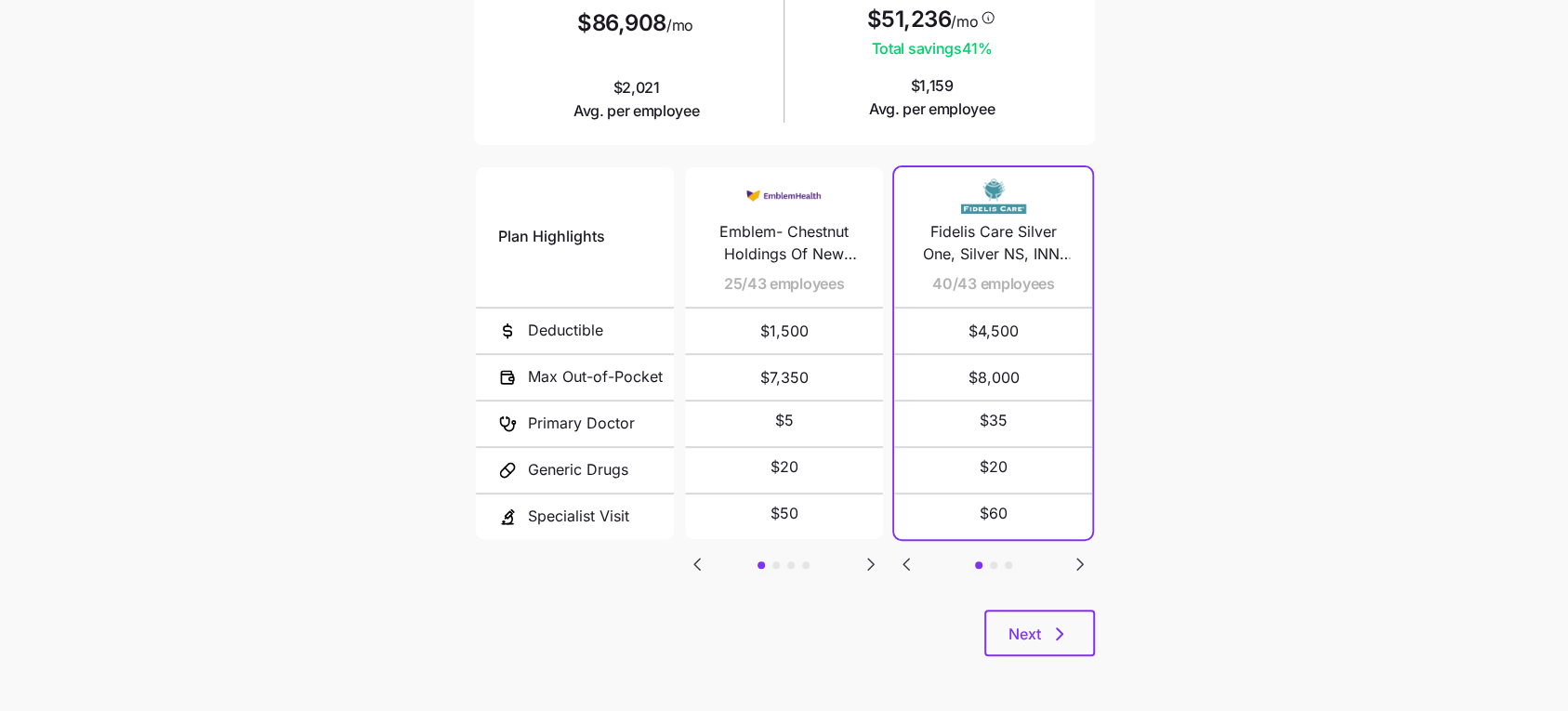 drag, startPoint x: 850, startPoint y: 559, endPoint x: 882, endPoint y: 558, distance: 32.0156 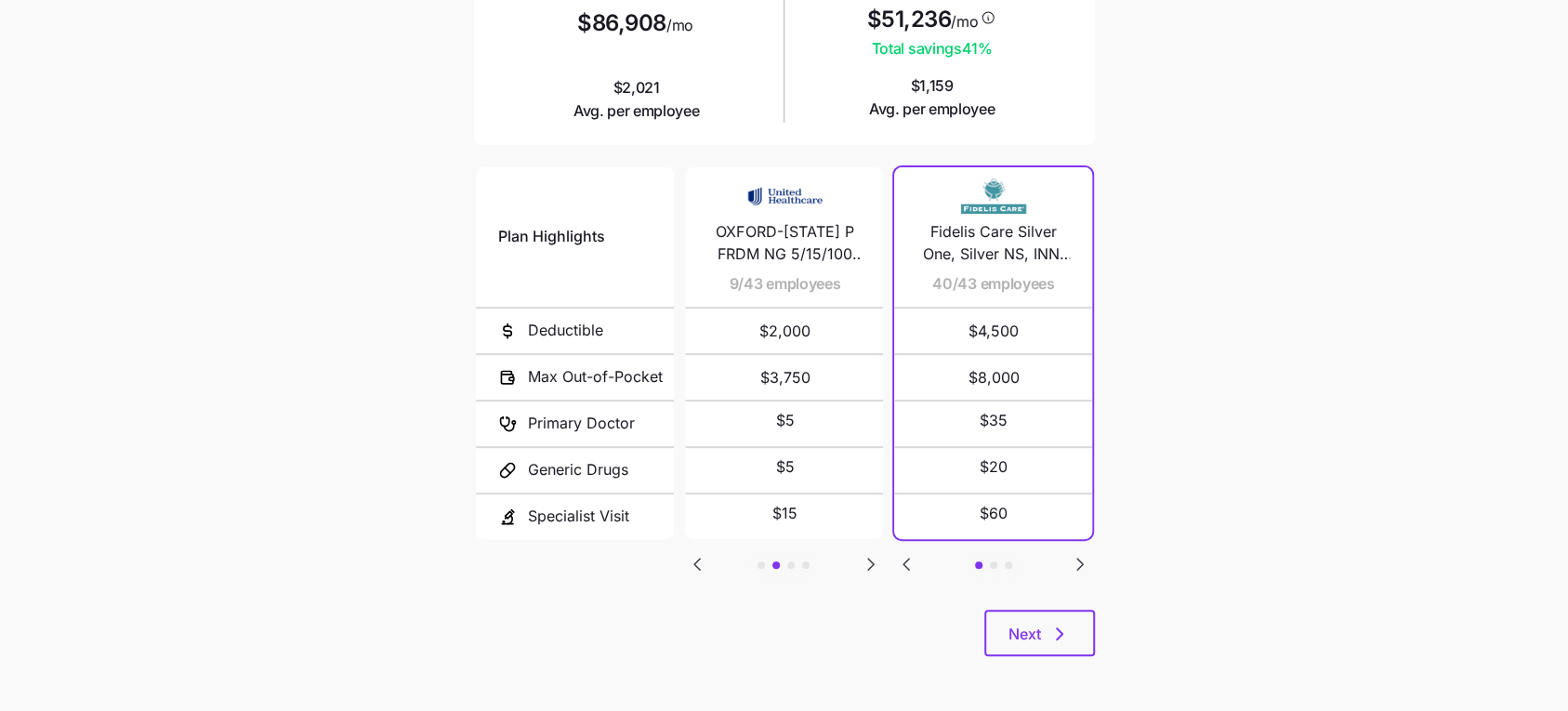 click 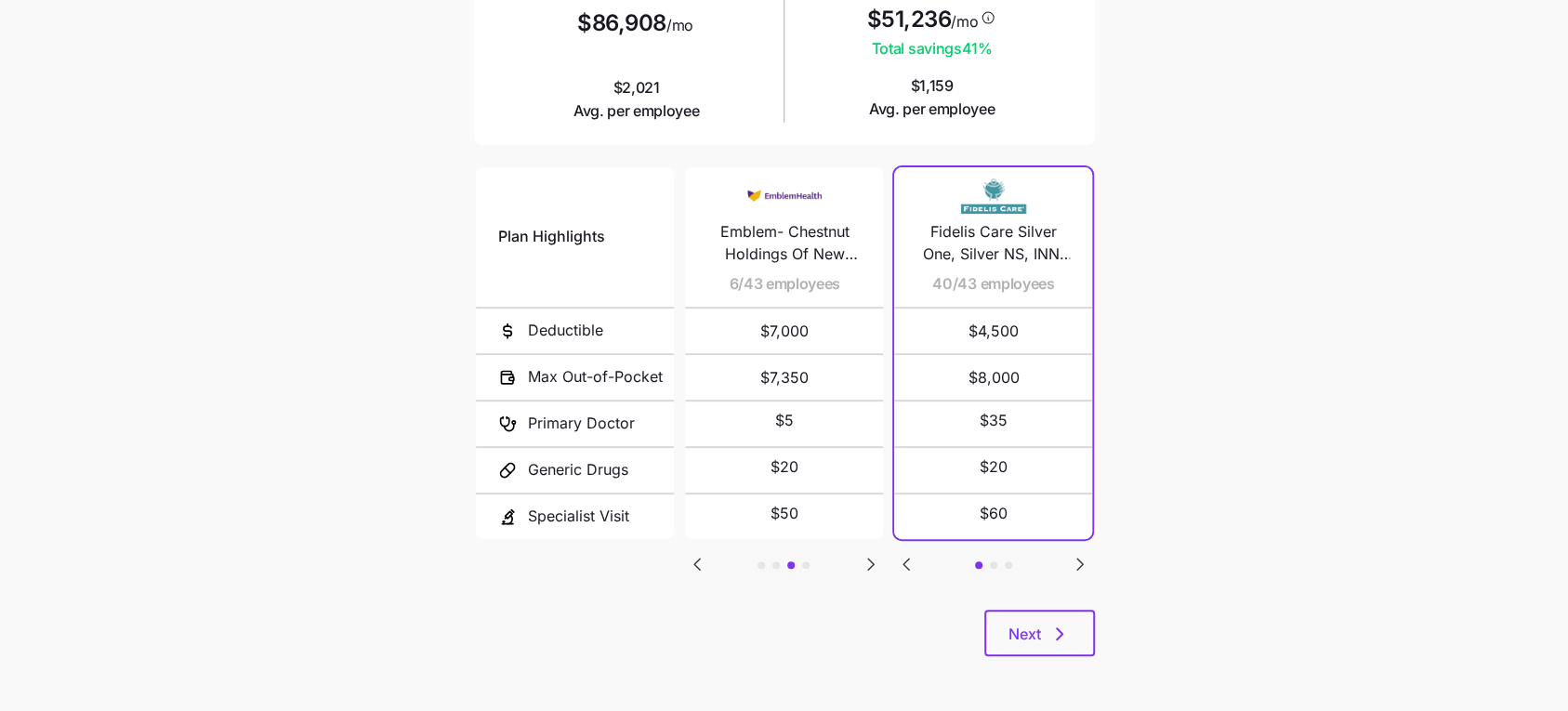 click 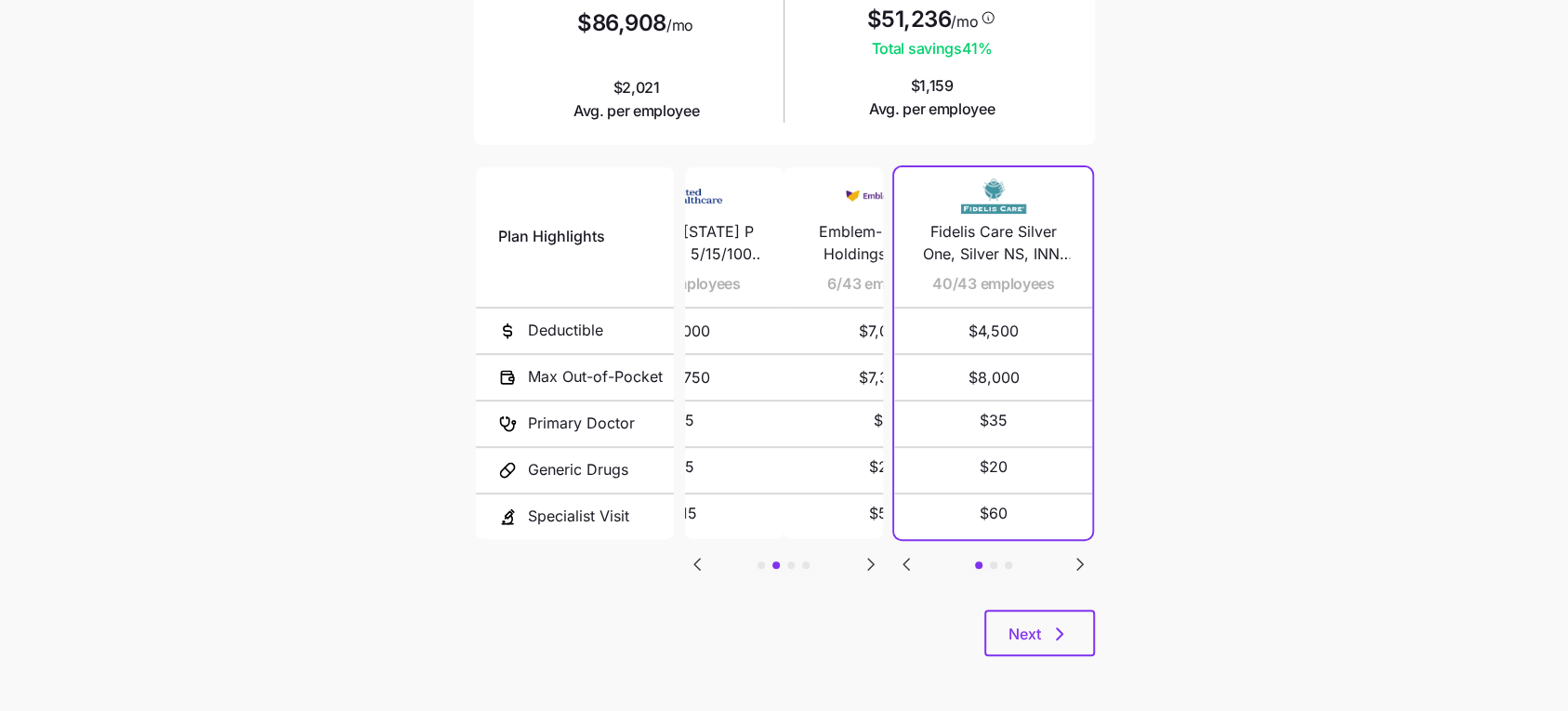click 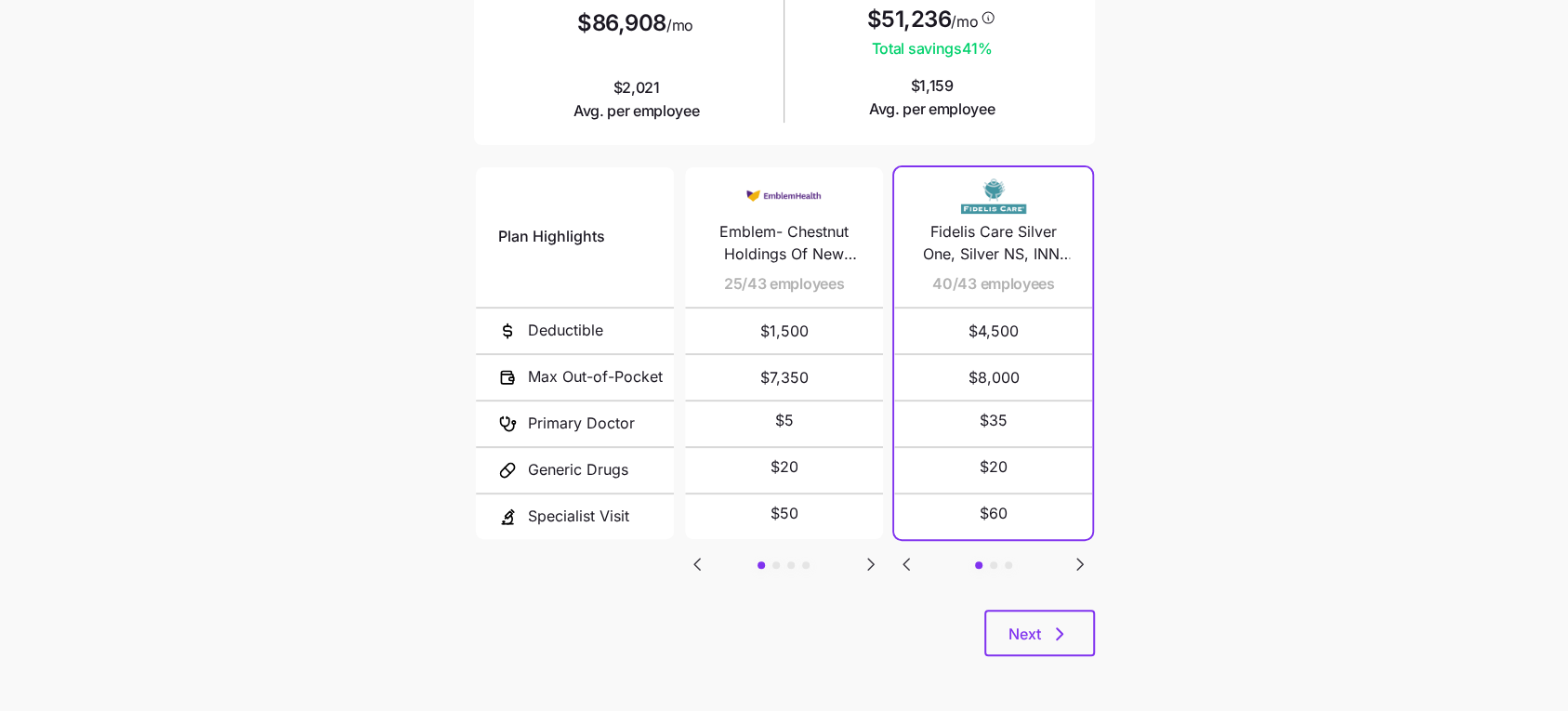 click on "Fidelis Care Silver One, Silver NS, INN, Free Telehealth DP" at bounding box center (993, 244) 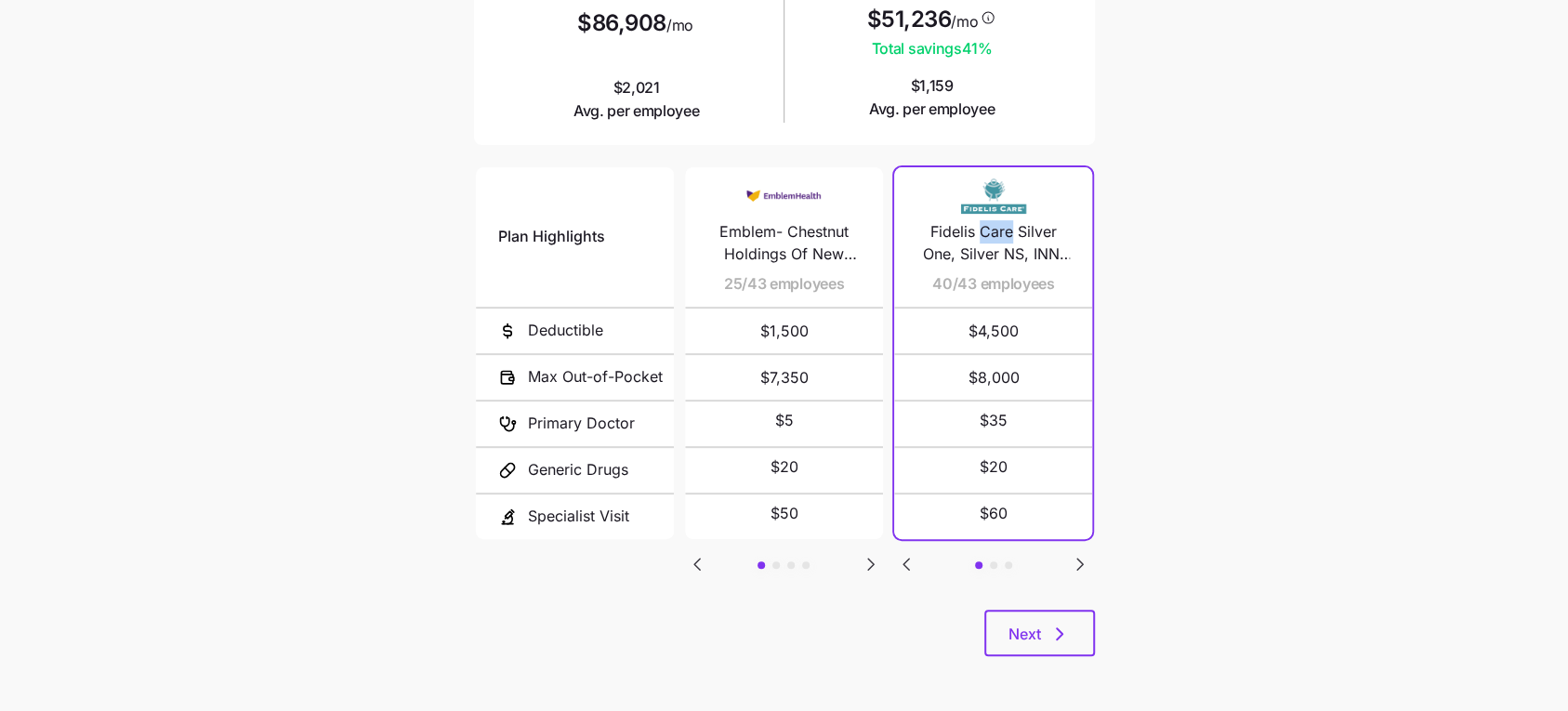 click on "Fidelis Care Silver One, Silver NS, INN, Free Telehealth DP" at bounding box center (993, 244) 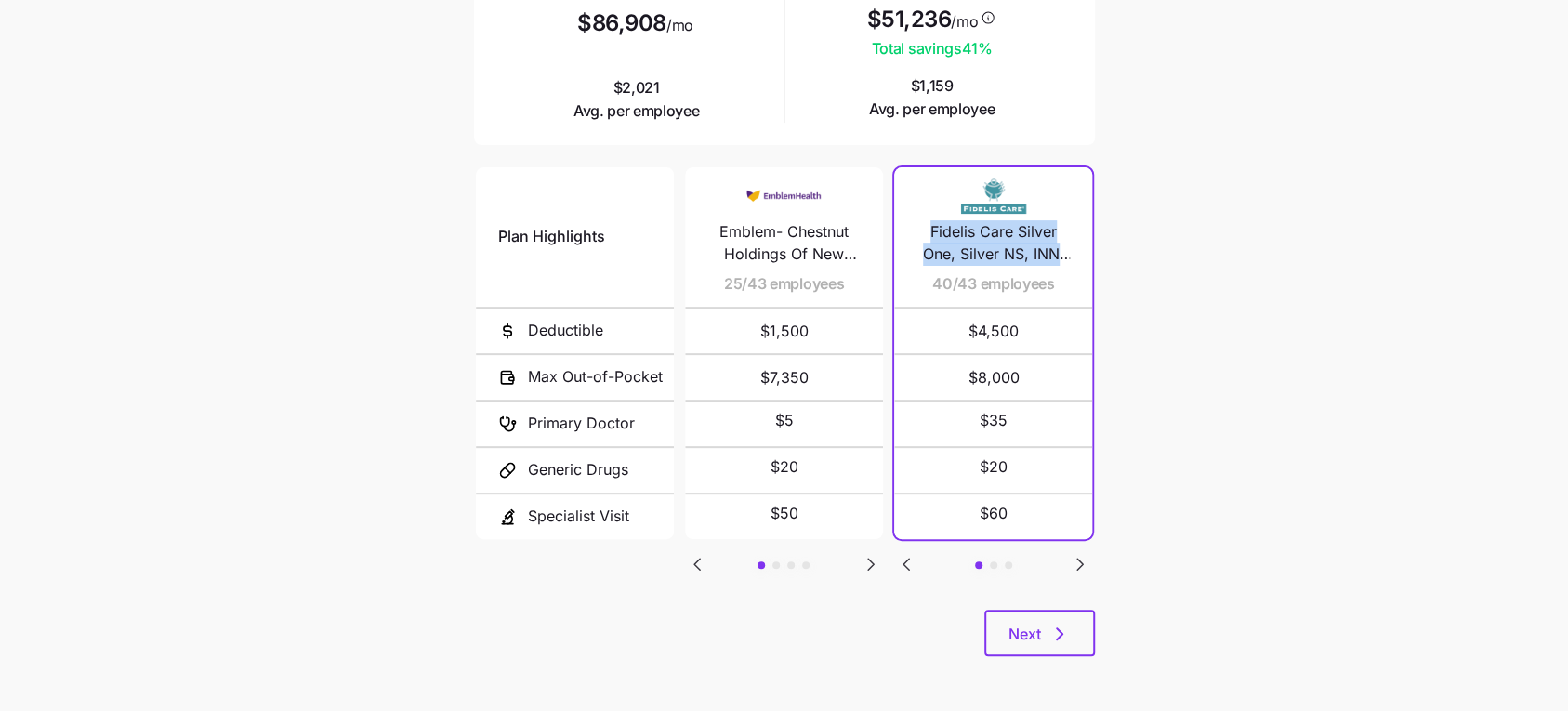 click on "Fidelis Care Silver One, Silver NS, INN, Free Telehealth DP" at bounding box center [993, 244] 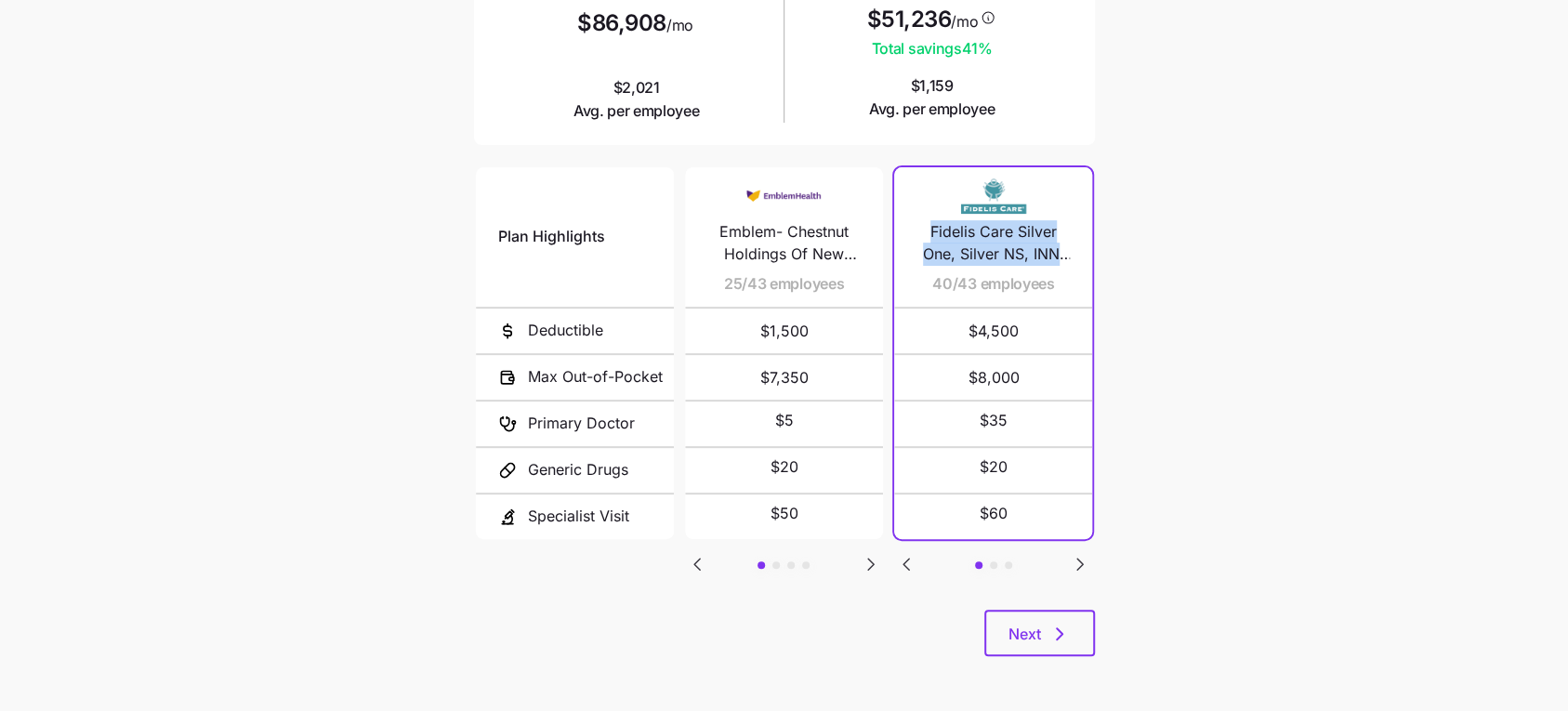 copy on "Fidelis Care Silver One, Silver NS, INN, Free Telehealth DP" 